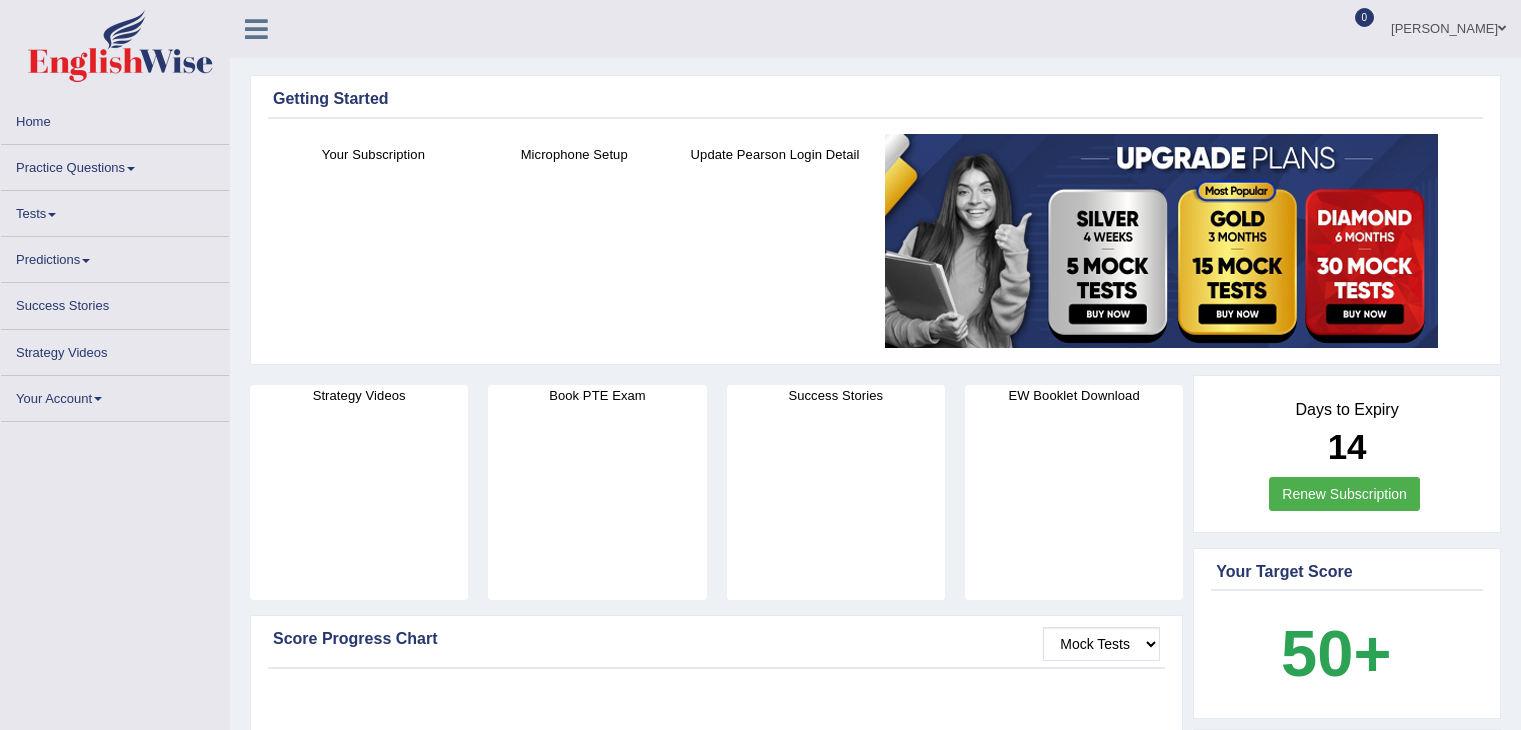 scroll, scrollTop: 0, scrollLeft: 0, axis: both 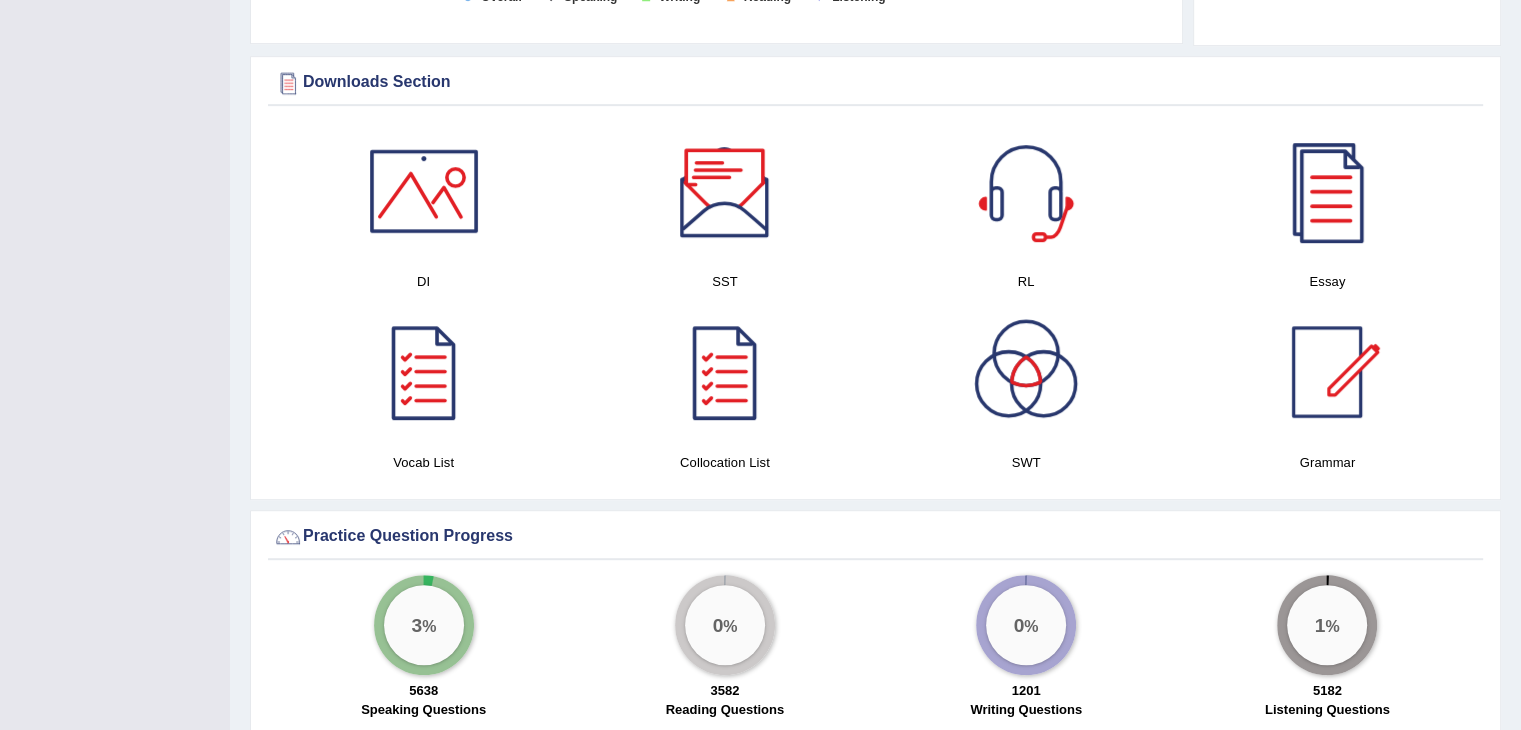 click at bounding box center [725, 191] 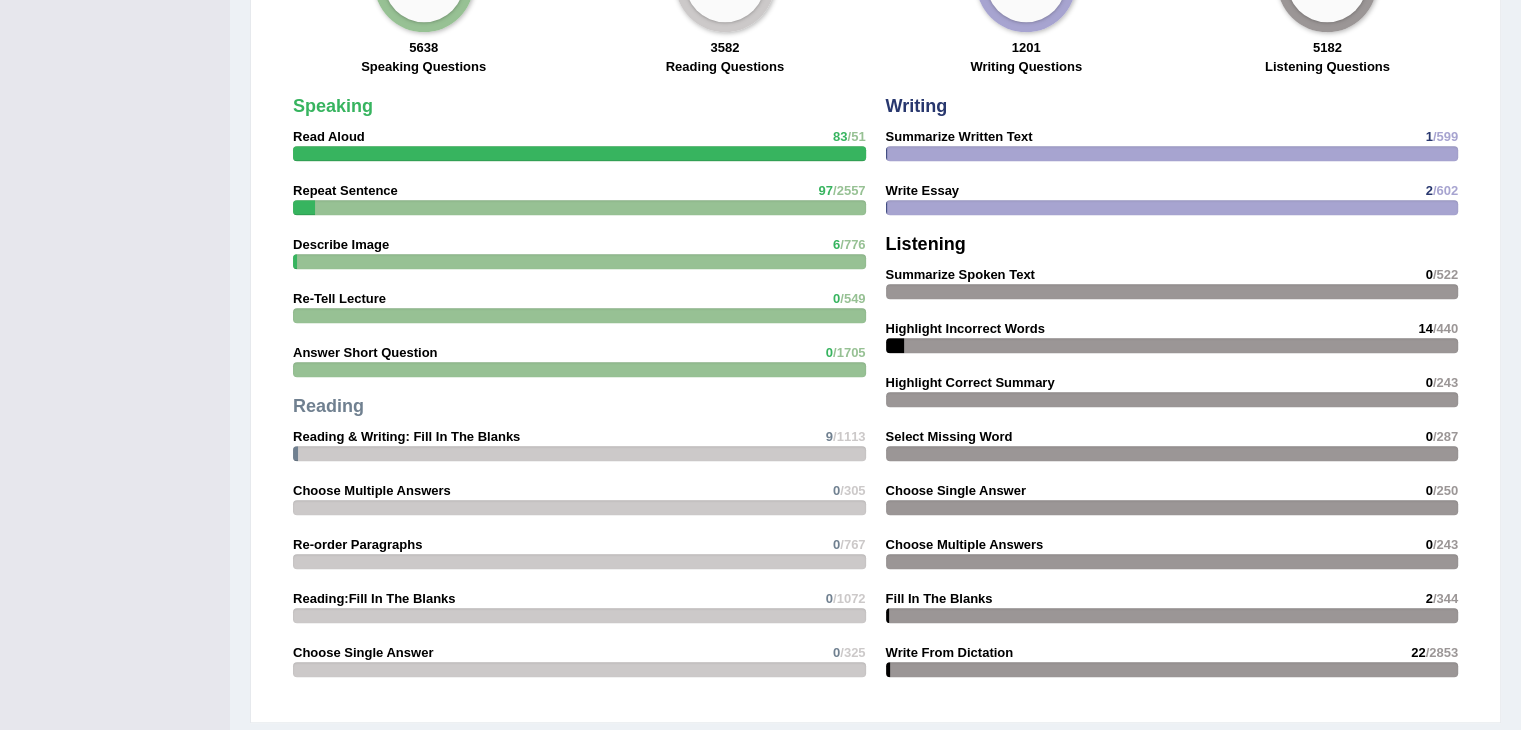 scroll, scrollTop: 1597, scrollLeft: 0, axis: vertical 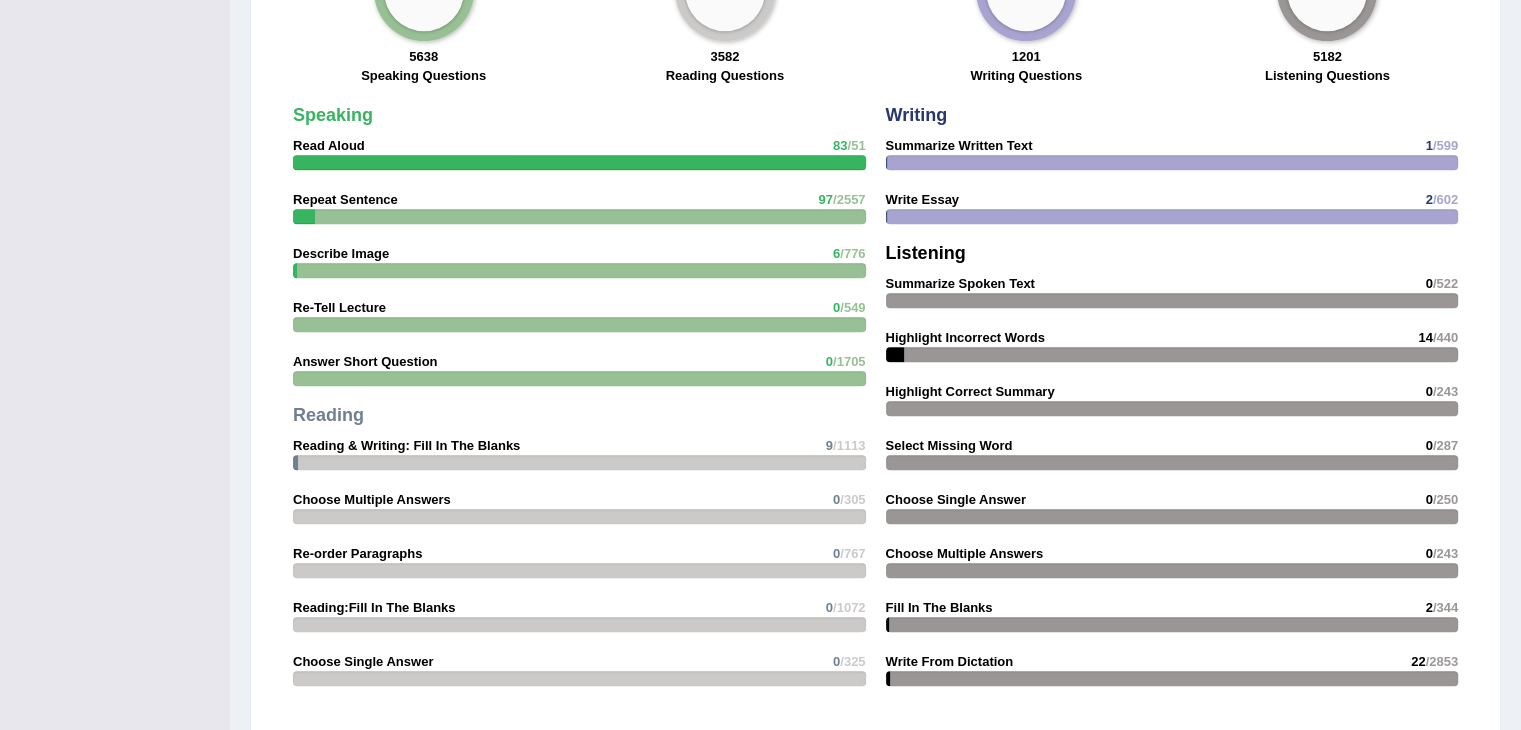 click at bounding box center [759, 162] 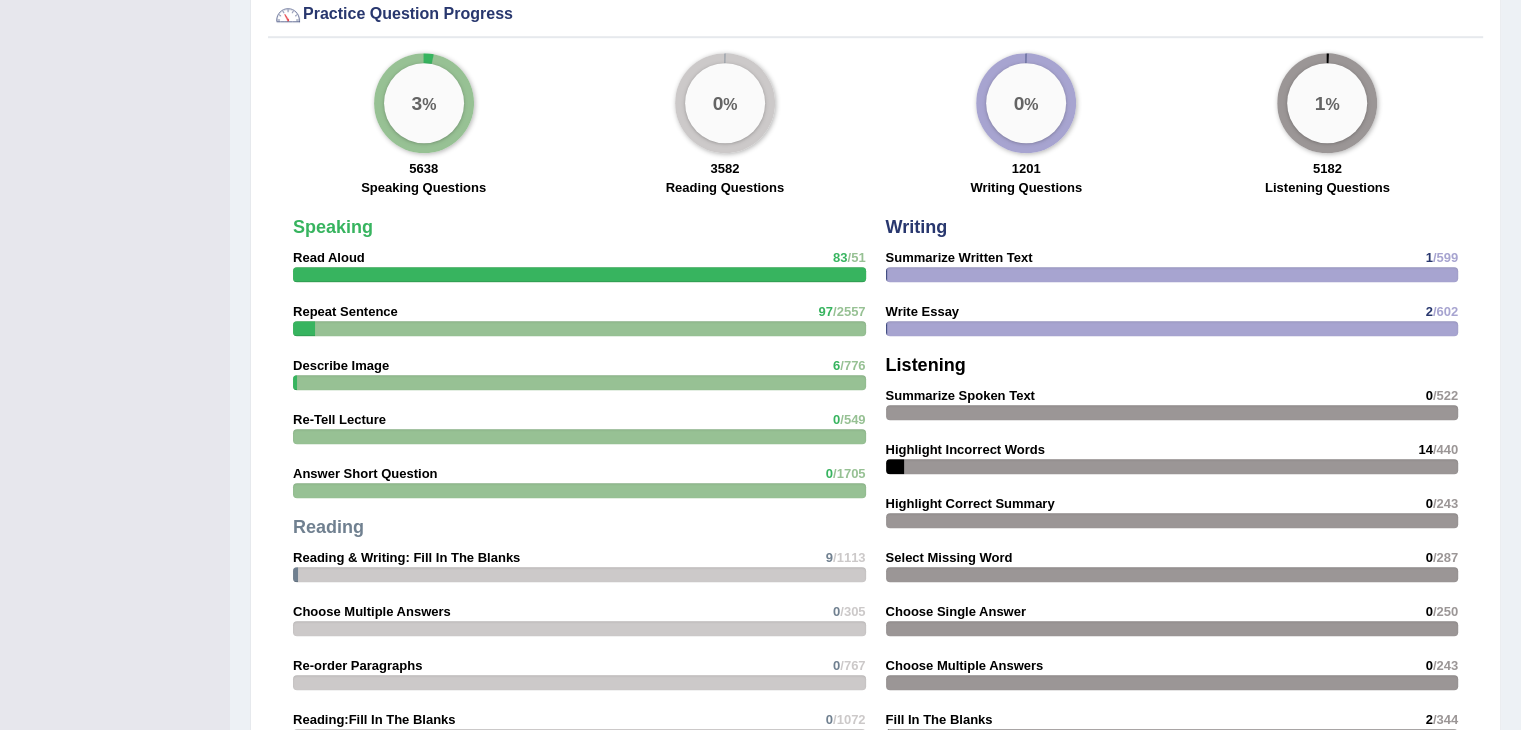 click on "Toggle navigation
Home
Practice Questions   Speaking Practice Read Aloud
Repeat Sentence
Describe Image
Re-tell Lecture
Answer Short Question
Writing Practice  Summarize Written Text
Write Essay
Reading Practice  Reading & Writing: Fill In The Blanks
Choose Multiple Answers
Re-order Paragraphs
Fill In The Blanks
Choose Single Answer
Listening Practice  Summarize Spoken Text
Highlight Incorrect Words
Highlight Correct Summary
Select Missing Word
Choose Single Answer
Choose Multiple Answers
Fill In The Blanks
Write From Dictation
Pronunciation
Tests  Take Practice Sectional Test
Take Mock Test
History
Predictions  Latest Predictions" at bounding box center (760, -98) 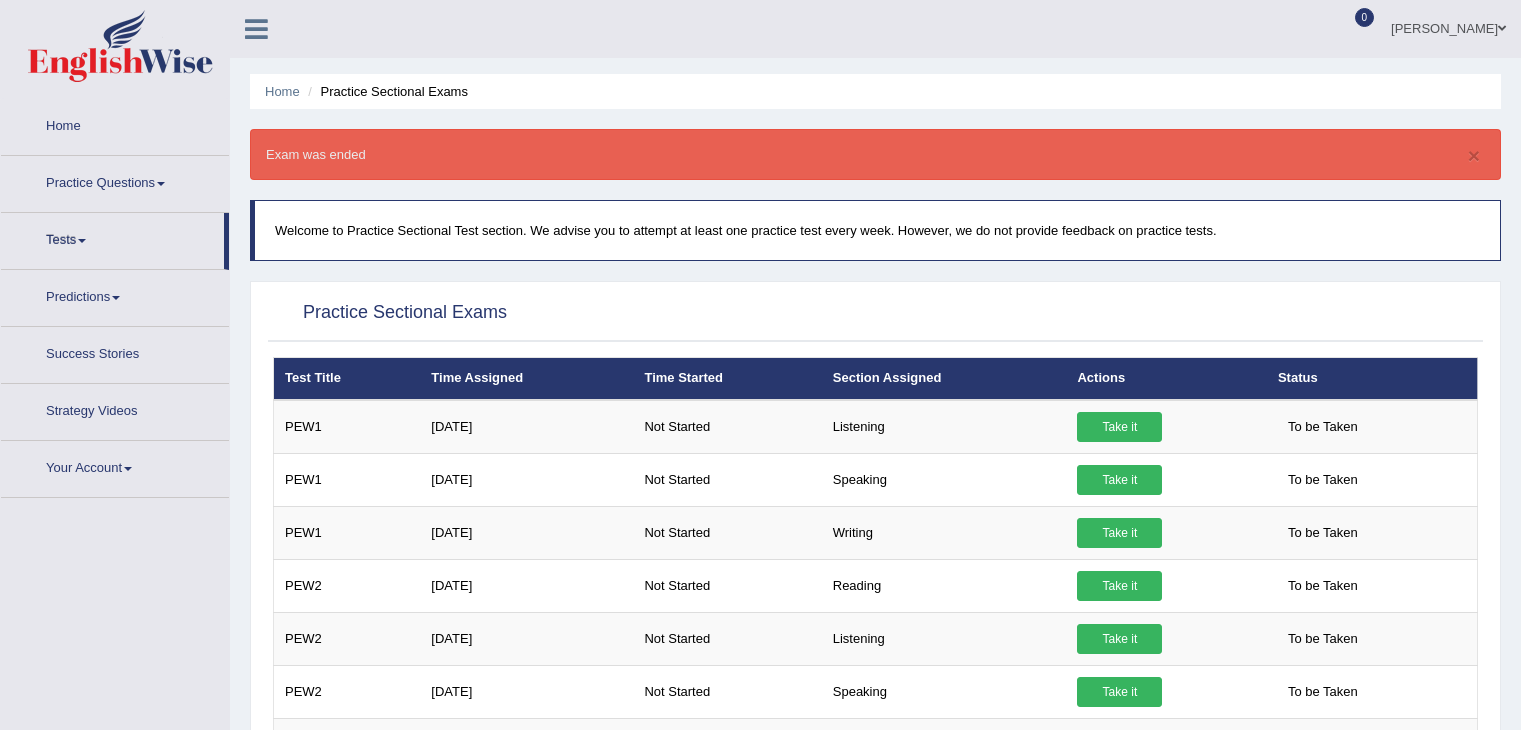 scroll, scrollTop: 0, scrollLeft: 0, axis: both 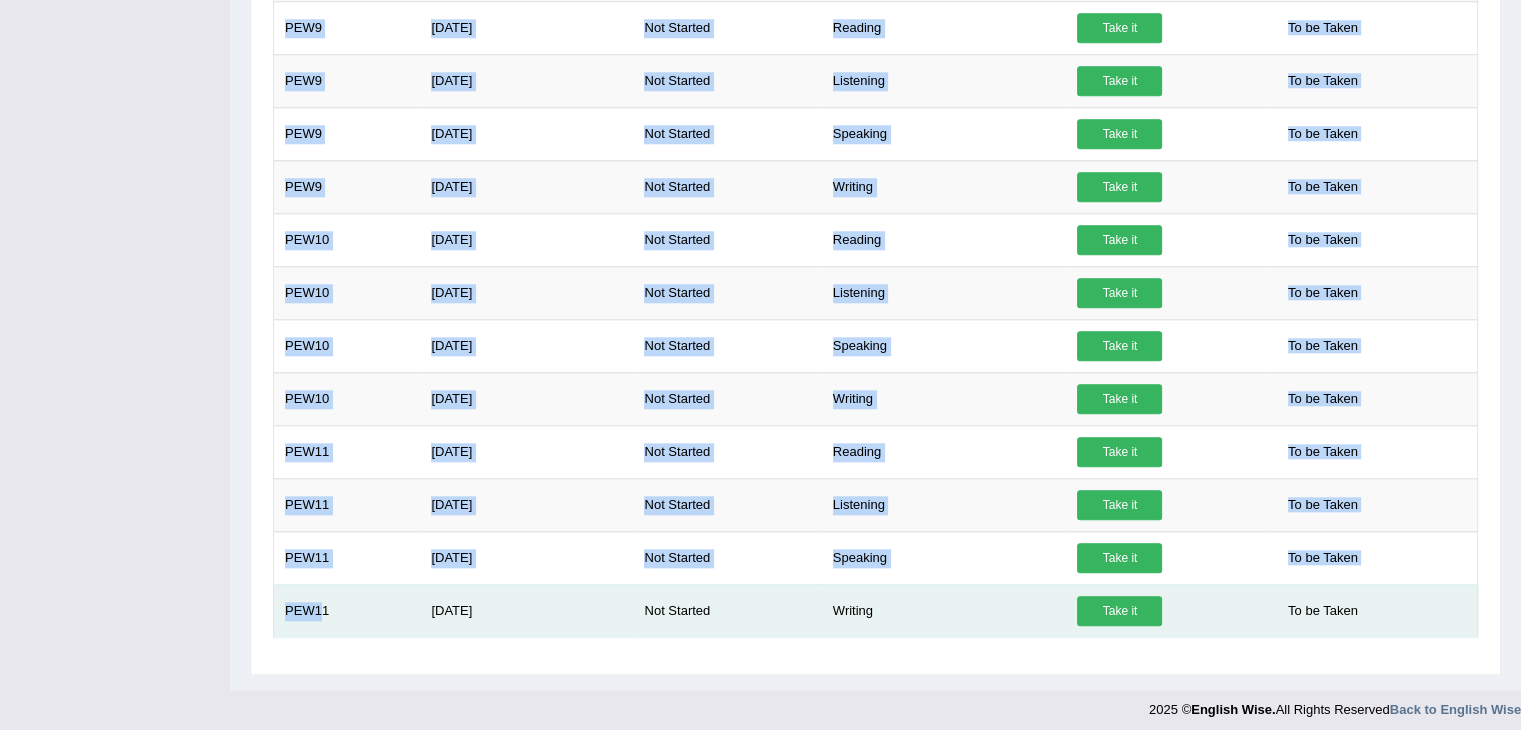 drag, startPoint x: 331, startPoint y: 630, endPoint x: 323, endPoint y: 610, distance: 21.540659 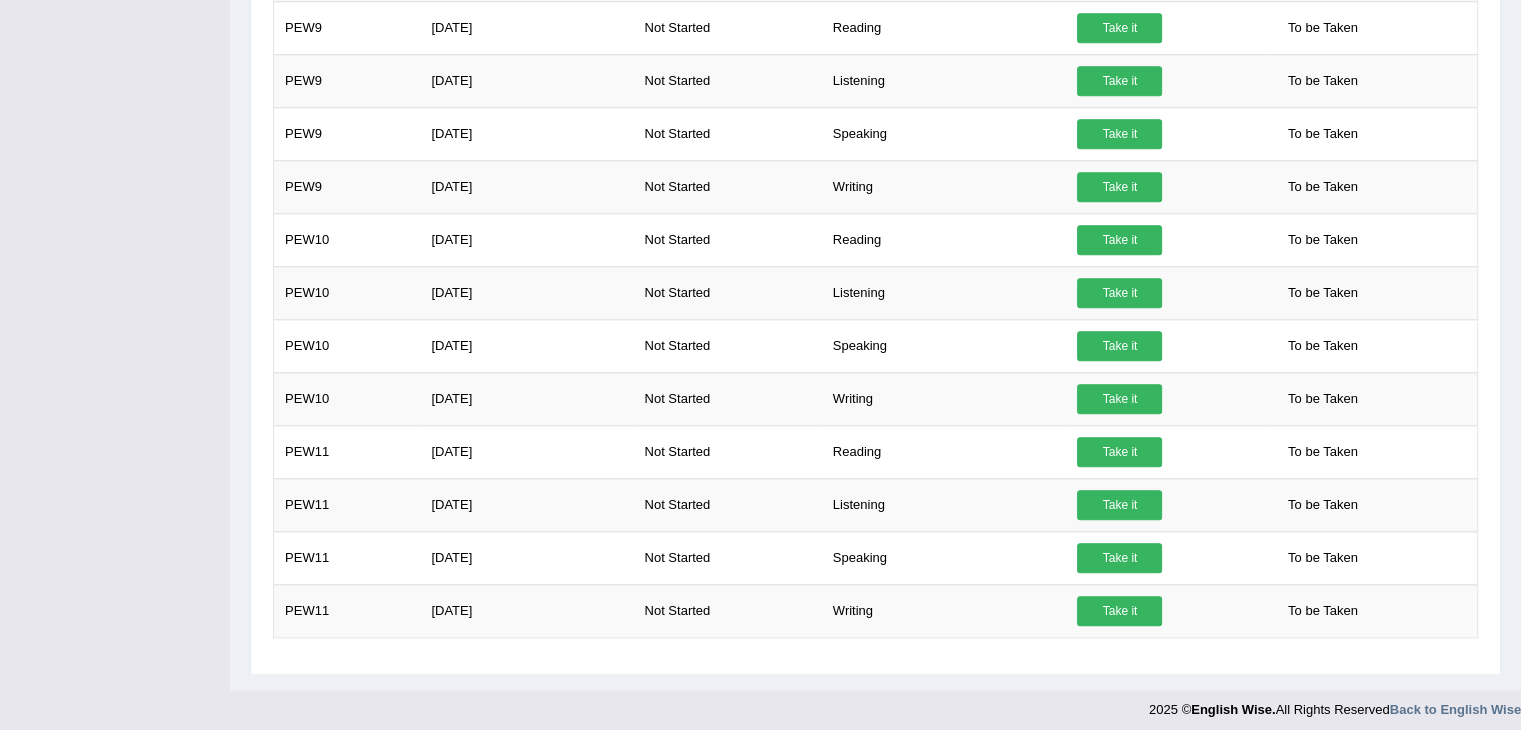 click at bounding box center [760, 704] 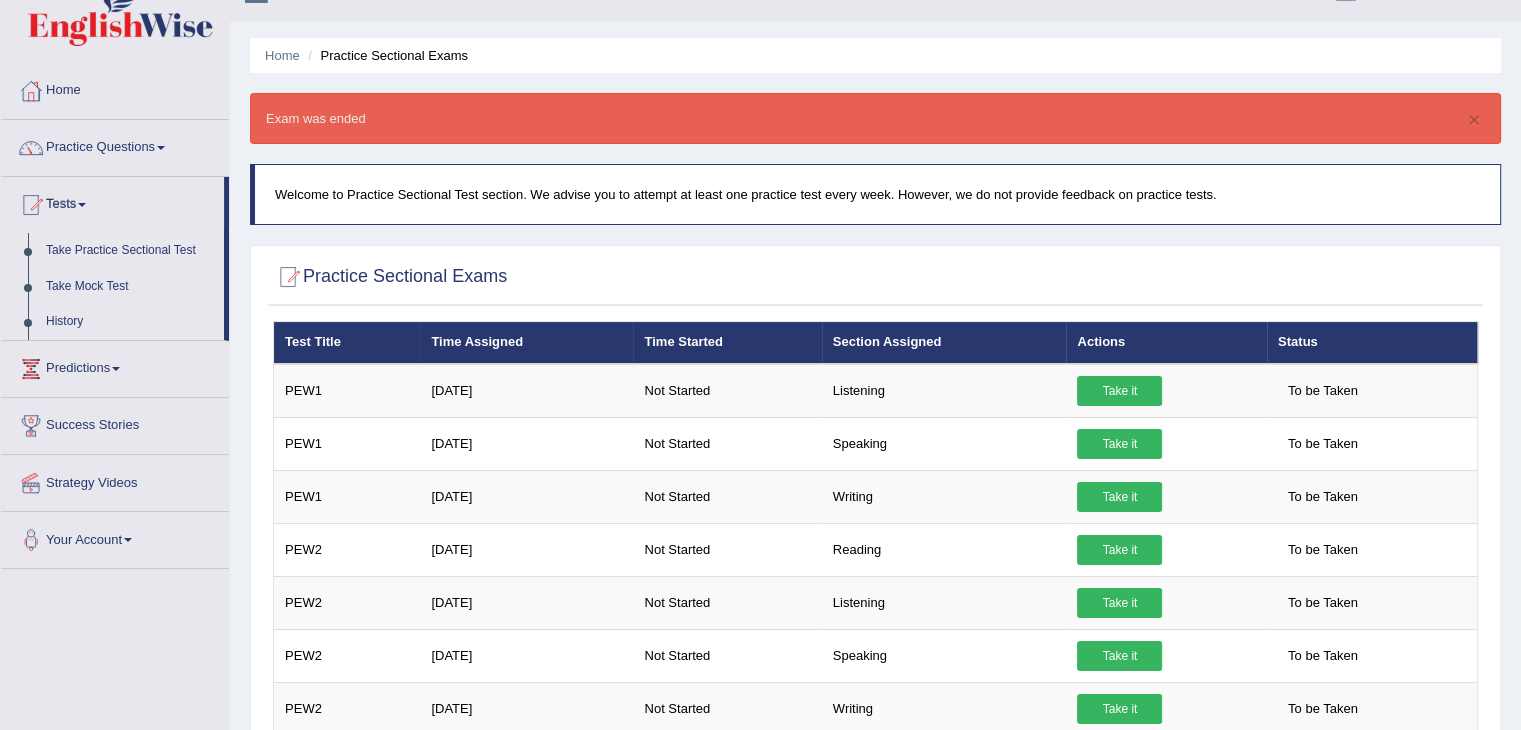 scroll, scrollTop: 0, scrollLeft: 0, axis: both 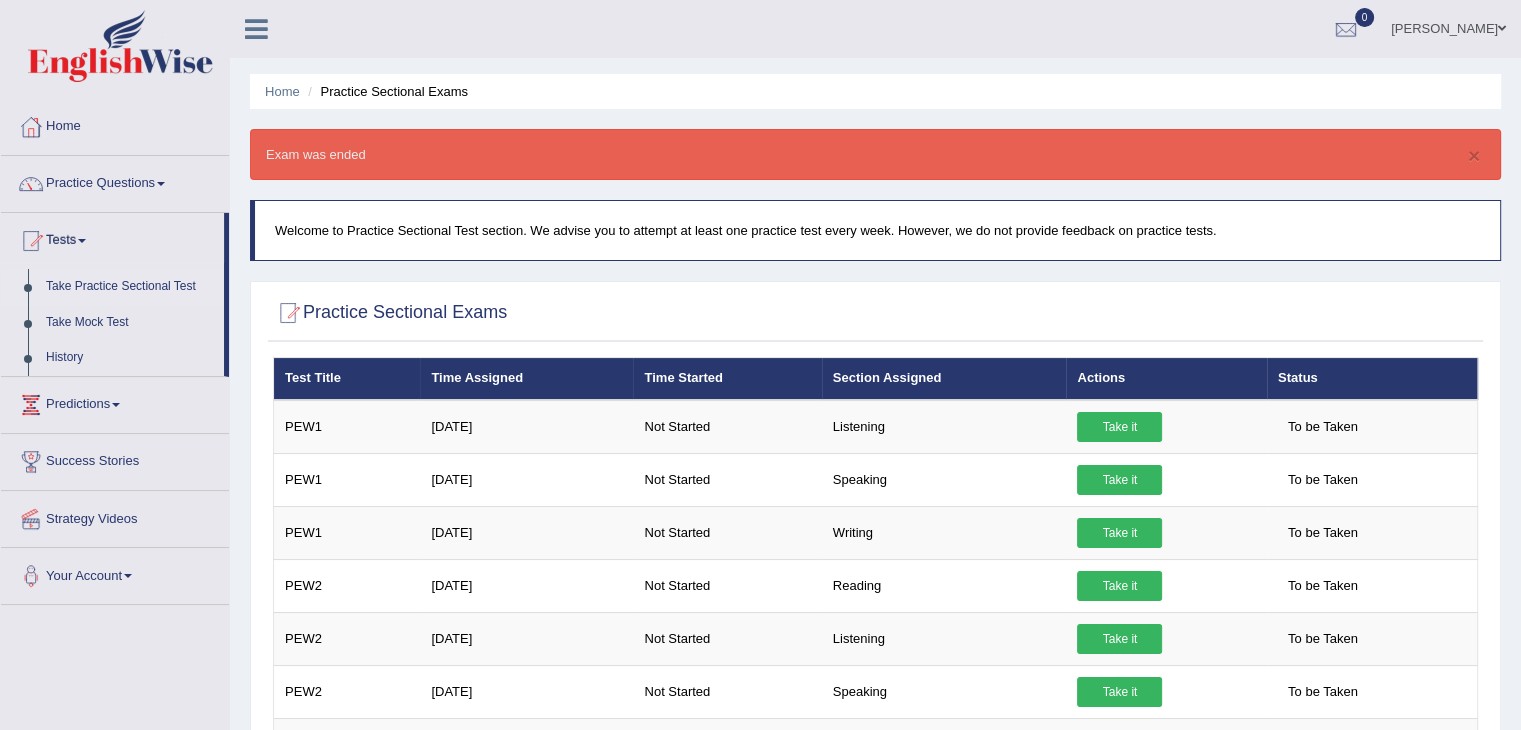 click on "Toggle navigation
Home
Practice Questions   Speaking Practice Read Aloud
Repeat Sentence
Describe Image
Re-tell Lecture
Answer Short Question
Writing Practice  Summarize Written Text
Write Essay
Reading Practice  Reading & Writing: Fill In The Blanks
Choose Multiple Answers
Re-order Paragraphs
Fill In The Blanks
Choose Single Answer
Listening Practice  Summarize Spoken Text
Highlight Incorrect Words
Highlight Correct Summary
Select Missing Word
Choose Single Answer
Choose Multiple Answers
Fill In The Blanks
Write From Dictation
Pronunciation
Tests  Take Practice Sectional Test
Take Mock Test
History
Predictions  Latest Predictions" at bounding box center (760, 1386) 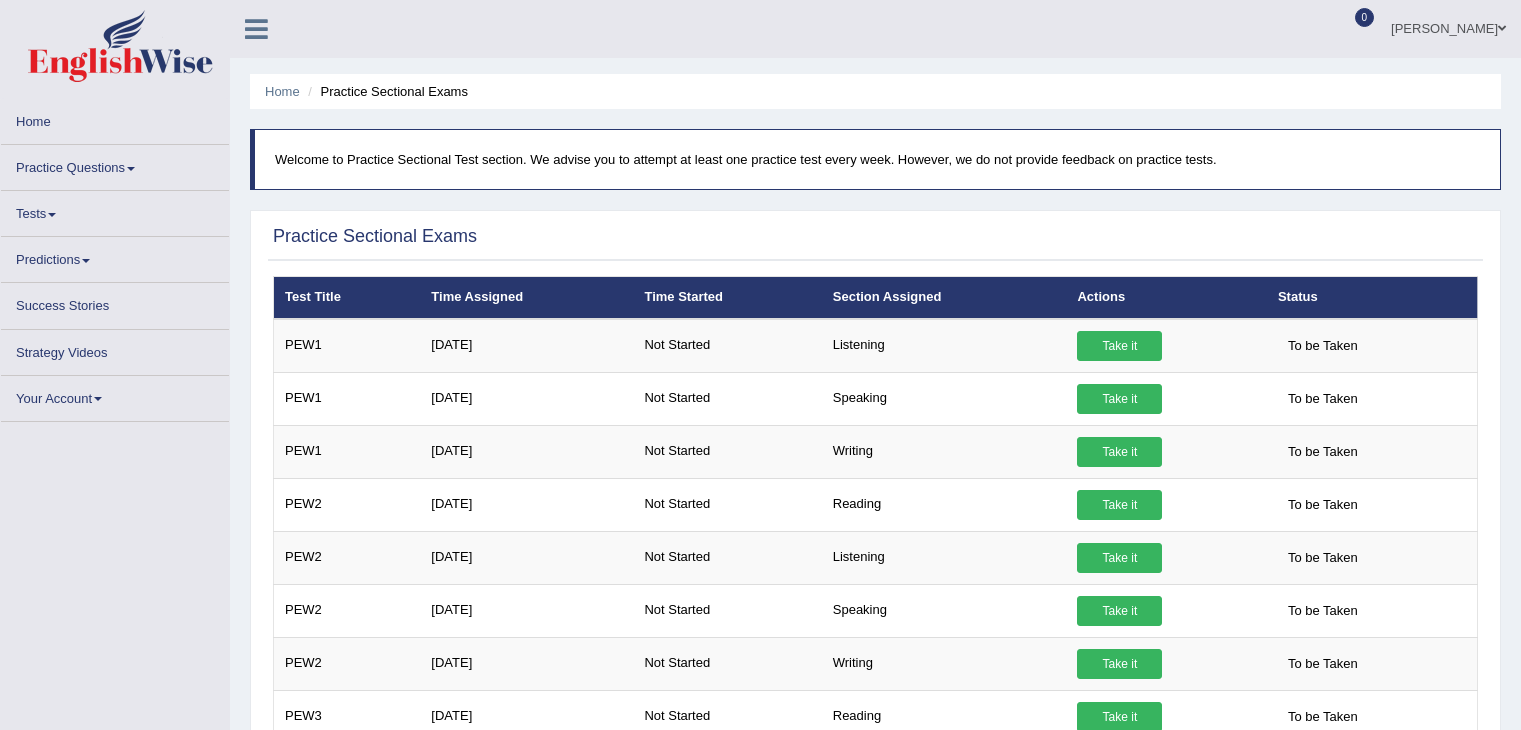 scroll, scrollTop: 0, scrollLeft: 0, axis: both 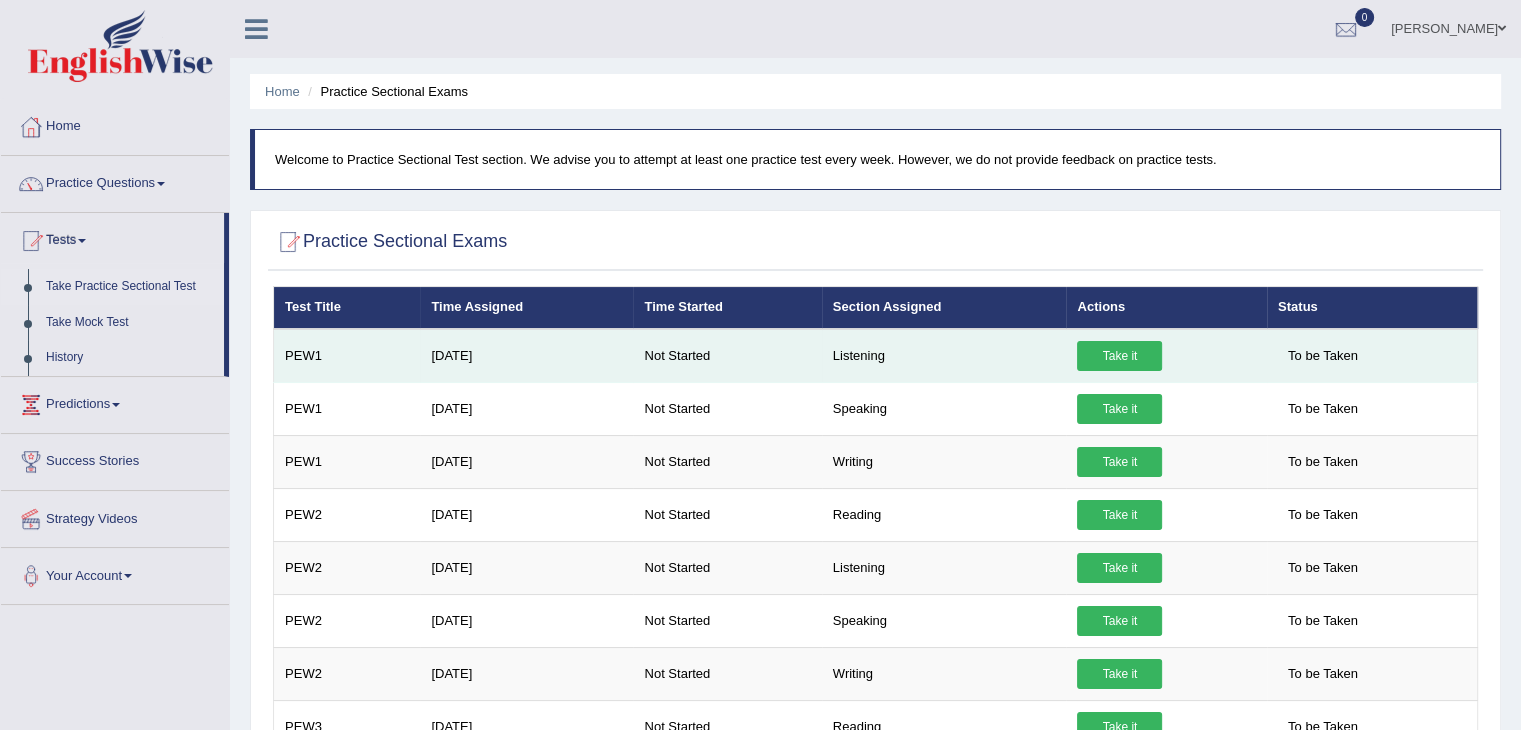 click on "Jul 3, 2025" at bounding box center (526, 356) 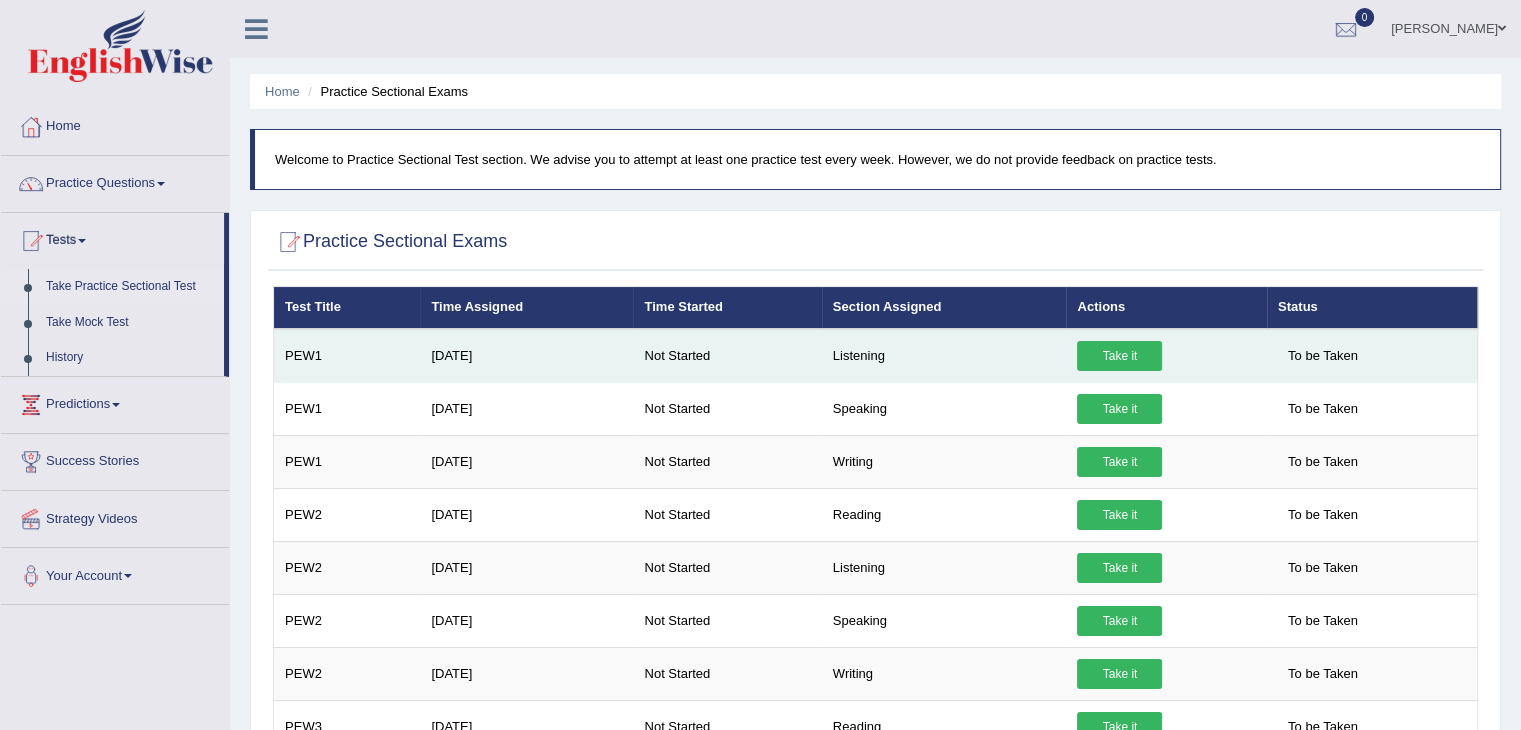 click on "Jul 3, 2025" at bounding box center (526, 356) 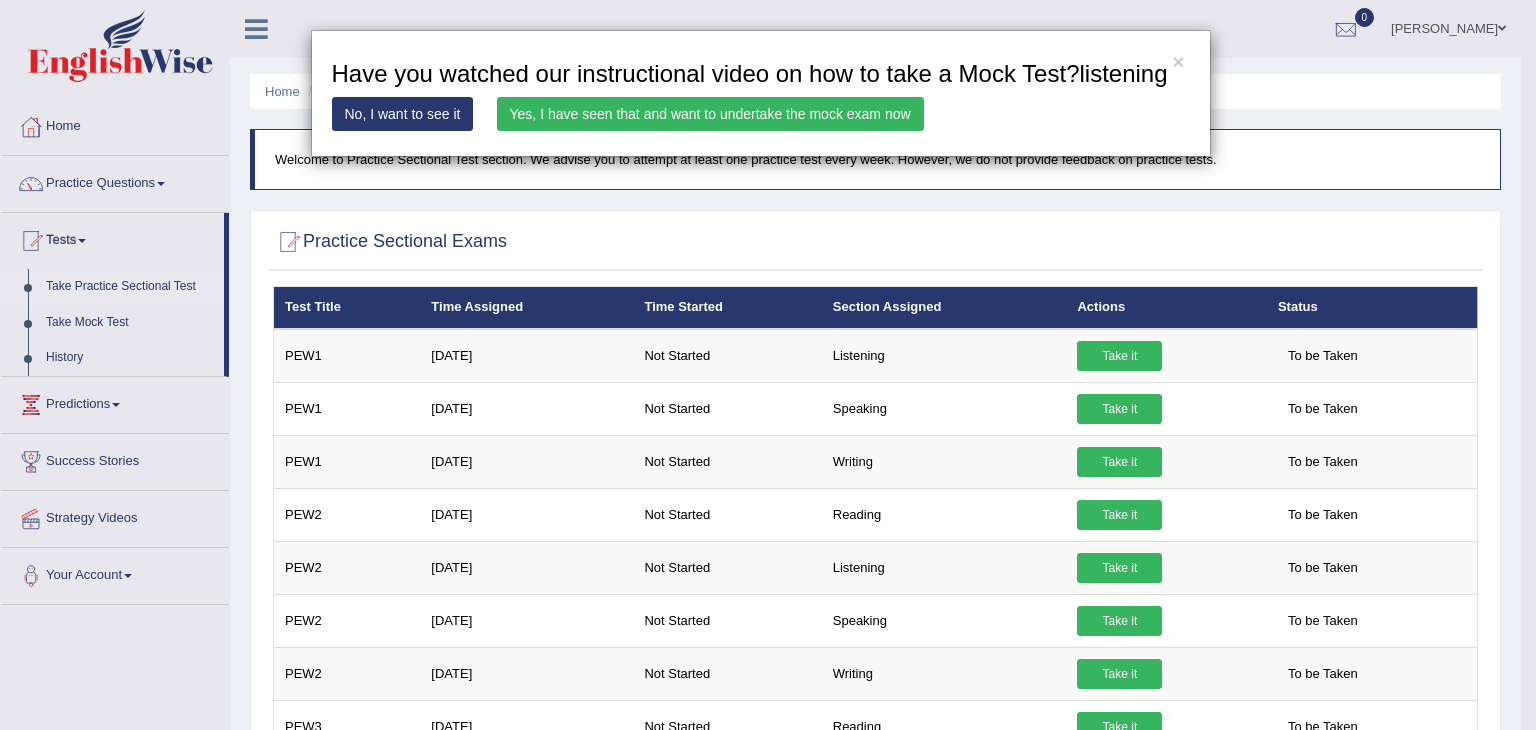 click on "Yes, I have seen that and want to undertake the mock exam now" at bounding box center (710, 114) 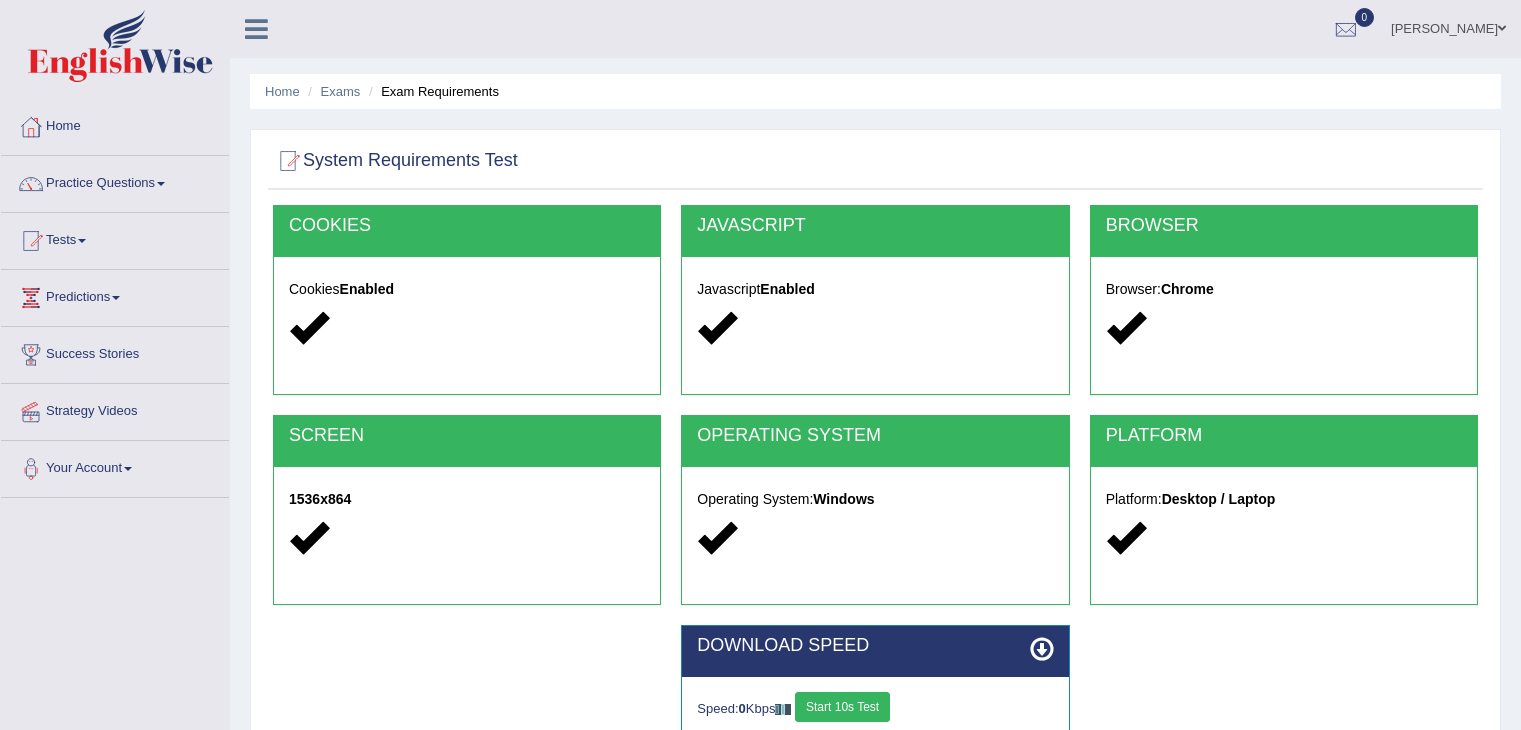 scroll, scrollTop: 0, scrollLeft: 0, axis: both 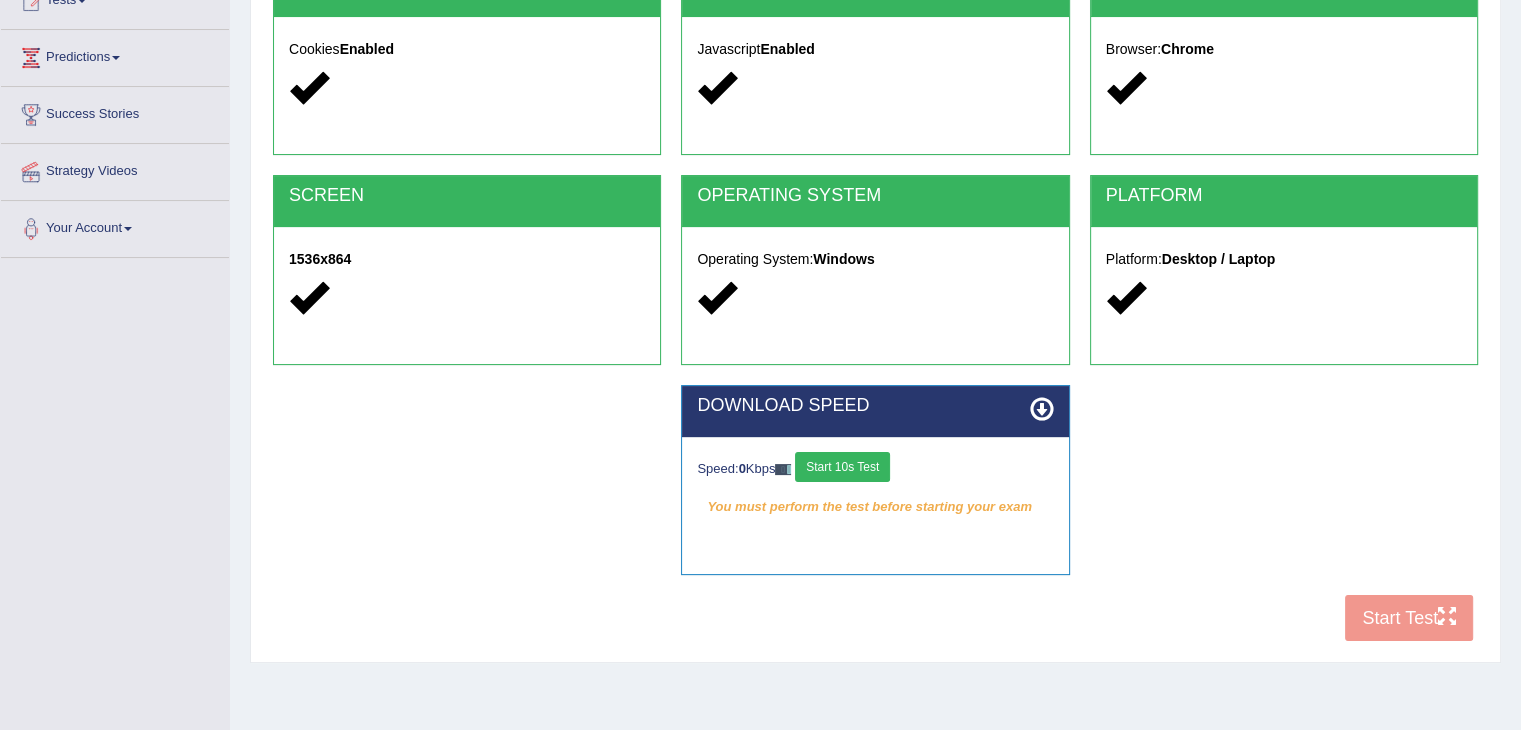 click on "COOKIES
Cookies  Enabled
JAVASCRIPT
Javascript  Enabled
BROWSER
Browser:  Chrome
SCREEN
1536x864
OPERATING SYSTEM
Operating System:  Windows
PLATFORM
Platform:  Desktop / Laptop
DOWNLOAD SPEED
Speed:  0  Kbps    Start 10s Test
You must perform the test before starting your exam
Select Audio Quality
Start Test" at bounding box center [875, 308] 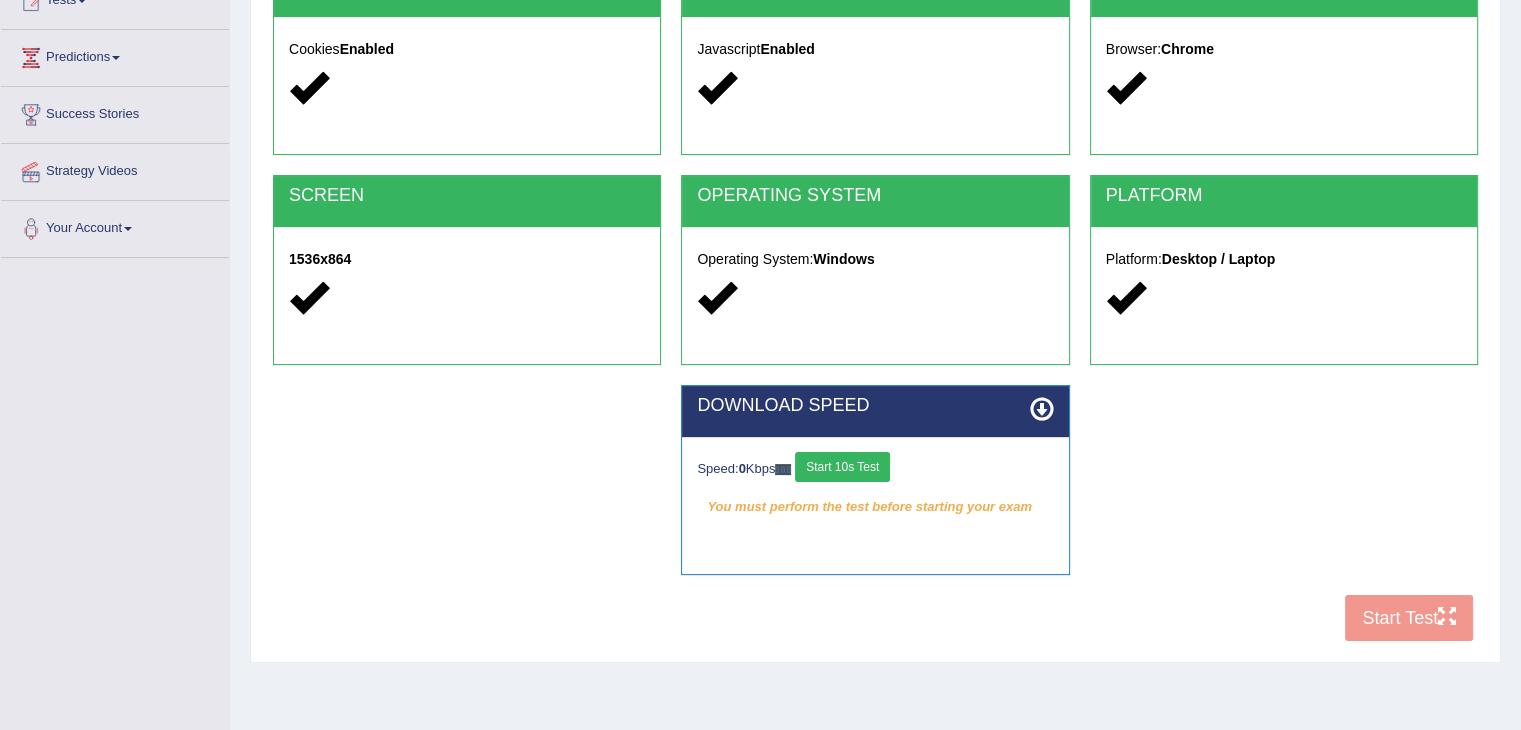 click on "COOKIES
Cookies  Enabled
JAVASCRIPT
Javascript  Enabled
BROWSER
Browser:  Chrome
SCREEN
1536x864
OPERATING SYSTEM
Operating System:  Windows
PLATFORM
Platform:  Desktop / Laptop
DOWNLOAD SPEED
Speed:  0  Kbps    Start 10s Test
You must perform the test before starting your exam
Select Audio Quality
Start Test" at bounding box center [875, 308] 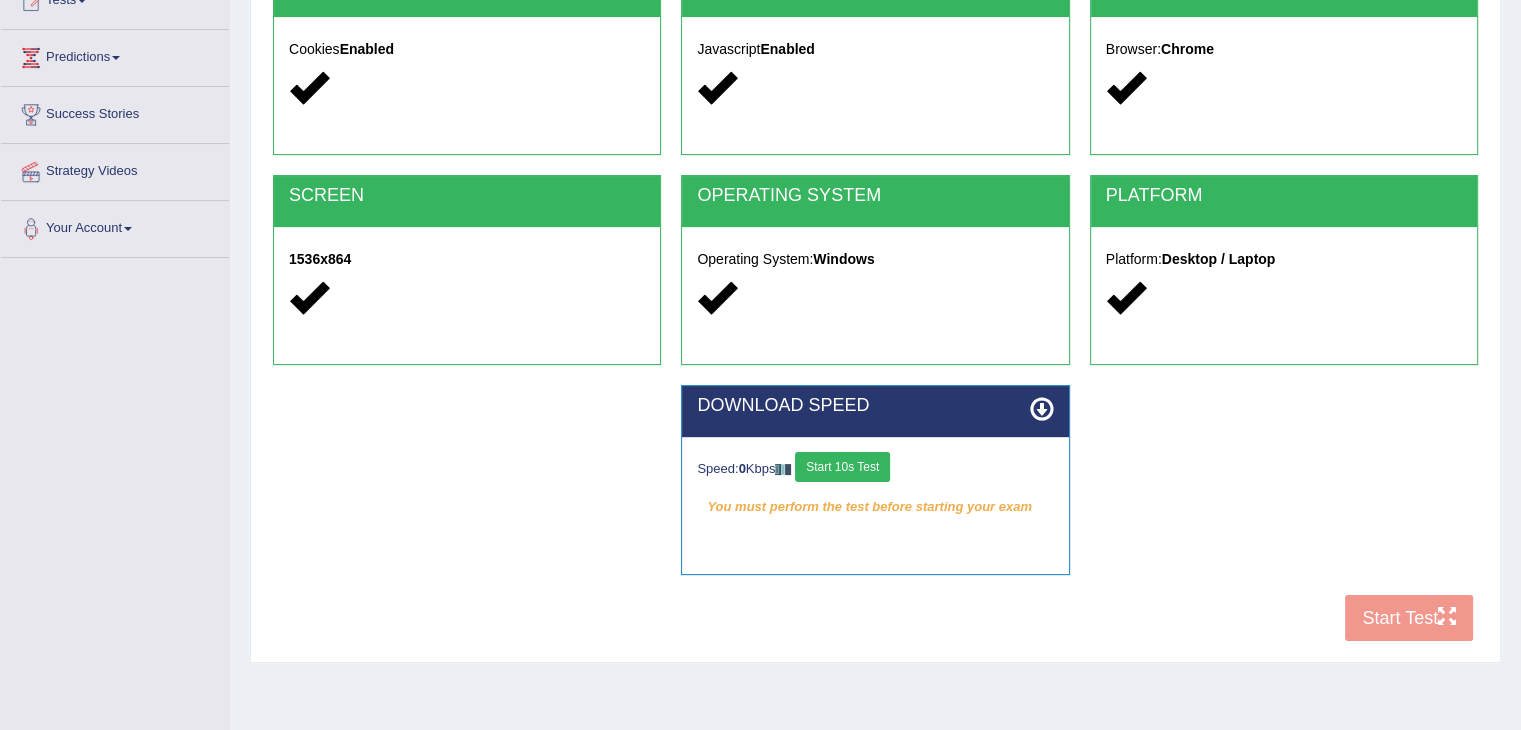 click on "COOKIES
Cookies  Enabled
JAVASCRIPT
Javascript  Enabled
BROWSER
Browser:  Chrome
SCREEN
1536x864
OPERATING SYSTEM
Operating System:  Windows
PLATFORM
Platform:  Desktop / Laptop
DOWNLOAD SPEED
Speed:  0  Kbps    Start 10s Test
You must perform the test before starting your exam
Select Audio Quality
Start Test" at bounding box center [875, 308] 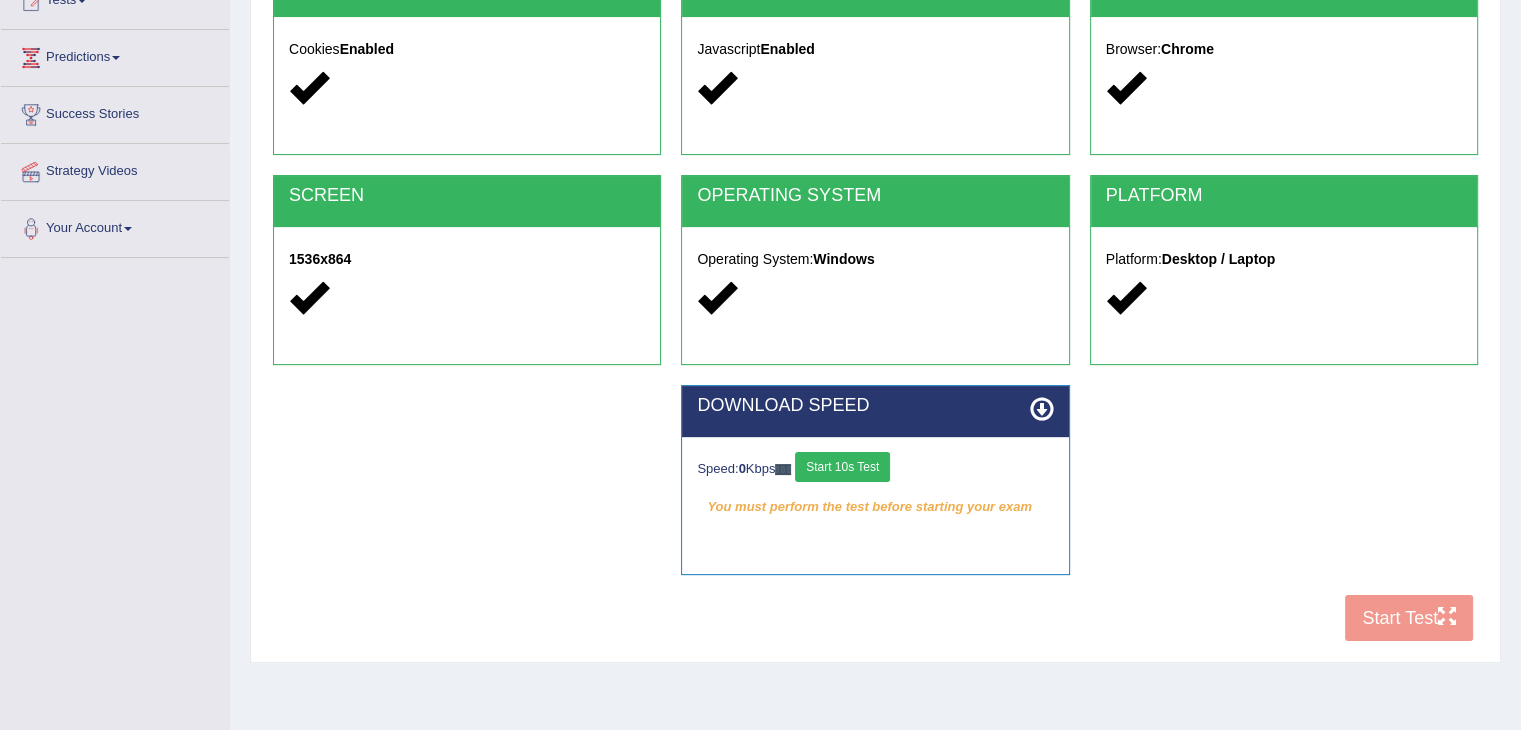 click on "COOKIES
Cookies  Enabled
JAVASCRIPT
Javascript  Enabled
BROWSER
Browser:  Chrome
SCREEN
1536x864
OPERATING SYSTEM
Operating System:  Windows
PLATFORM
Platform:  Desktop / Laptop
DOWNLOAD SPEED
Speed:  0  Kbps    Start 10s Test
You must perform the test before starting your exam
Select Audio Quality
Start Test" at bounding box center (875, 308) 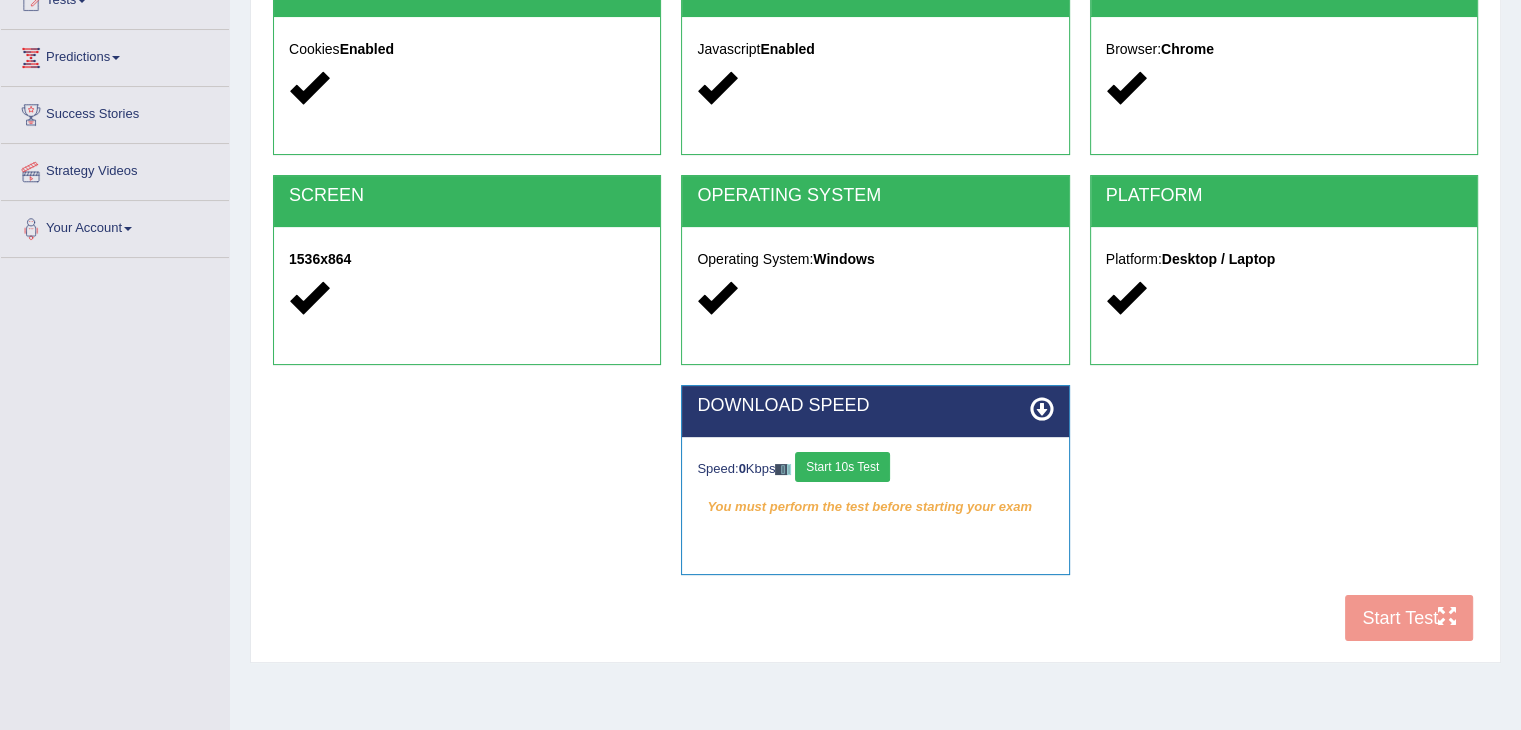 click on "COOKIES
Cookies  Enabled
JAVASCRIPT
Javascript  Enabled
BROWSER
Browser:  Chrome
SCREEN
1536x864
OPERATING SYSTEM
Operating System:  Windows
PLATFORM
Platform:  Desktop / Laptop
DOWNLOAD SPEED
Speed:  0  Kbps    Start 10s Test
You must perform the test before starting your exam
Select Audio Quality
Start Test" at bounding box center [875, 308] 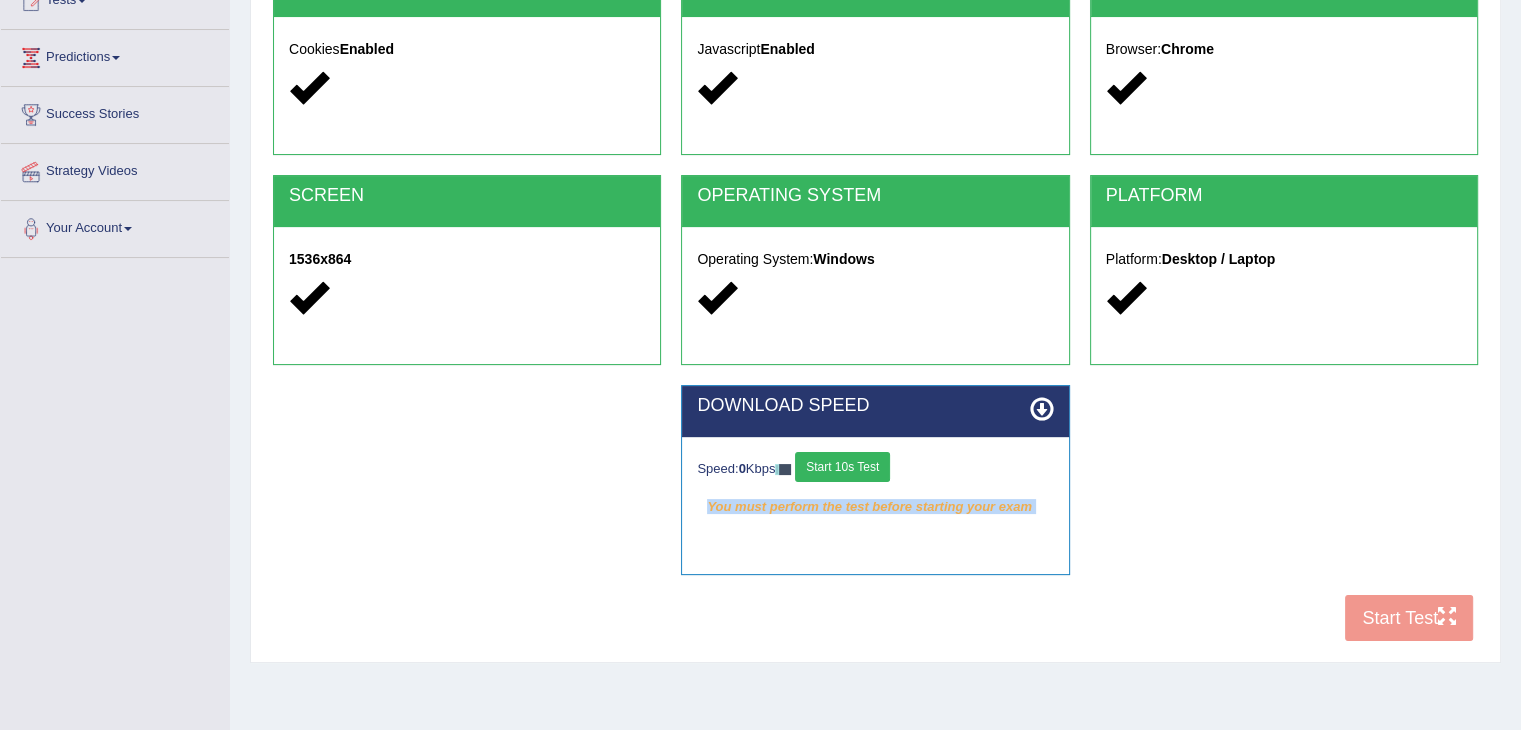 drag, startPoint x: 1393, startPoint y: 623, endPoint x: 716, endPoint y: 723, distance: 684.3457 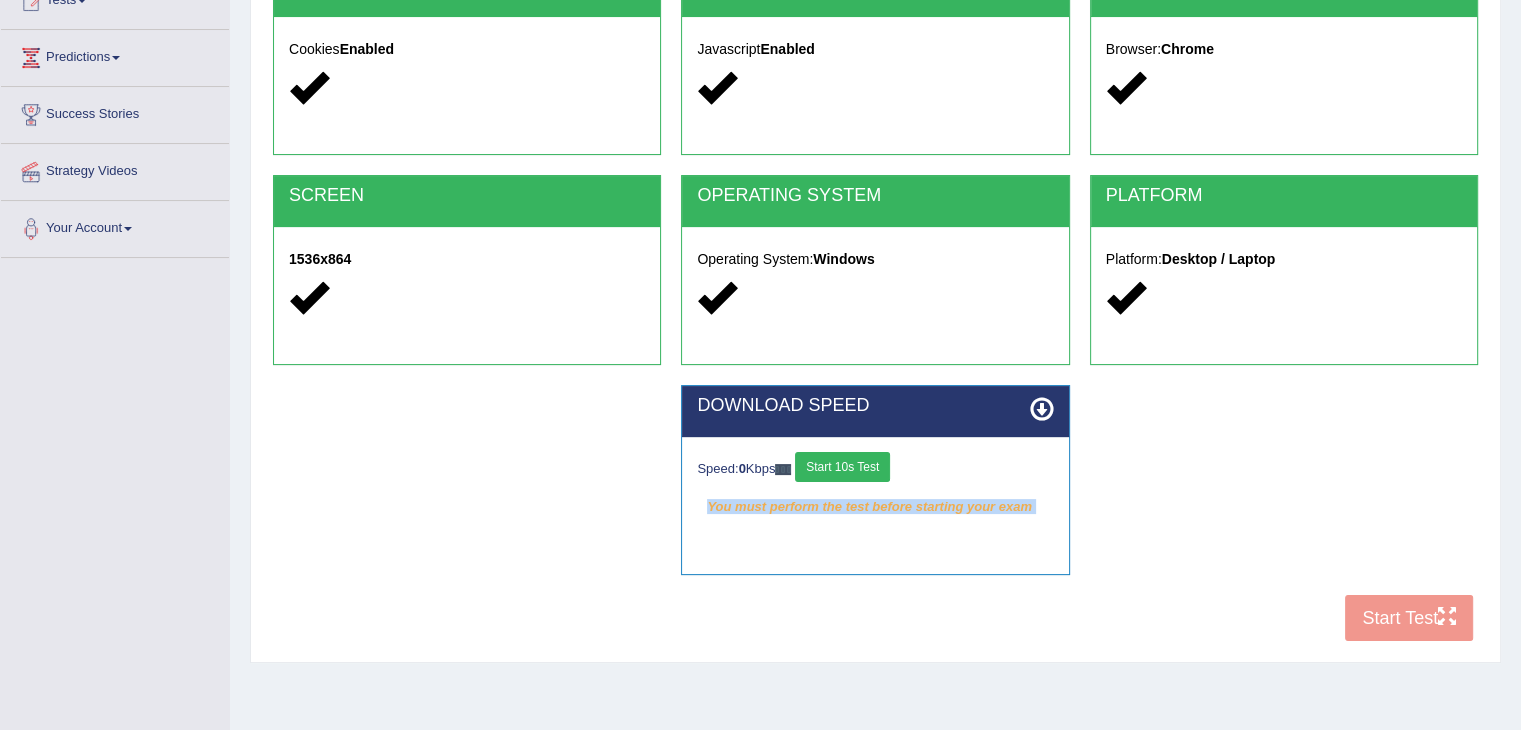 click on "Home
Exams
Exam Requirements
System Requirements Test
COOKIES
Cookies  Enabled
JAVASCRIPT
Javascript  Enabled
BROWSER
Browser:  Chrome
SCREEN
1536x864
OPERATING SYSTEM
Operating System:  Windows
PLATFORM
Platform:  Desktop / Laptop
DOWNLOAD SPEED
Speed:  0  Kbps    Start 10s Test
You must perform the test before starting your exam
Select Audio Quality
Start Test" at bounding box center (875, 260) 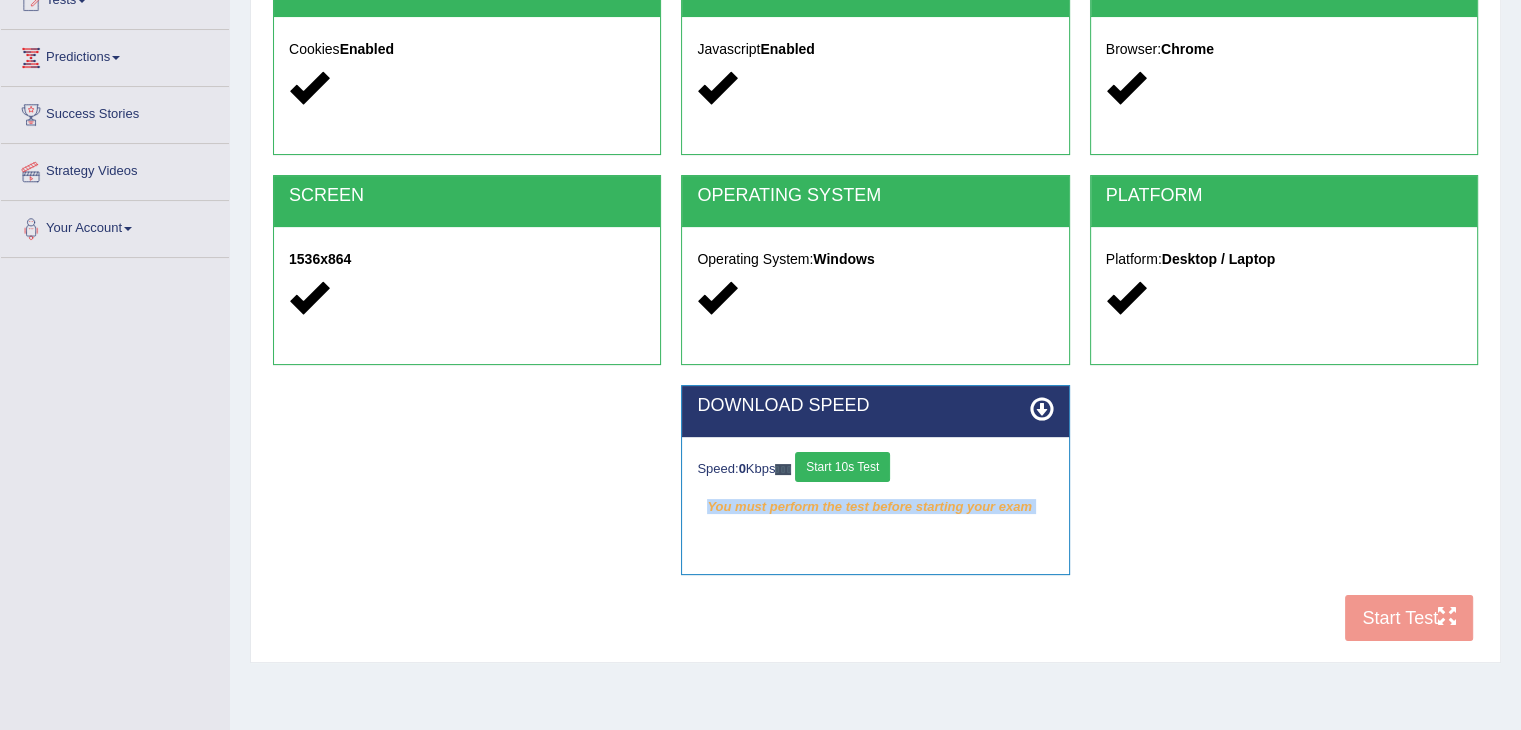 scroll, scrollTop: 250, scrollLeft: 0, axis: vertical 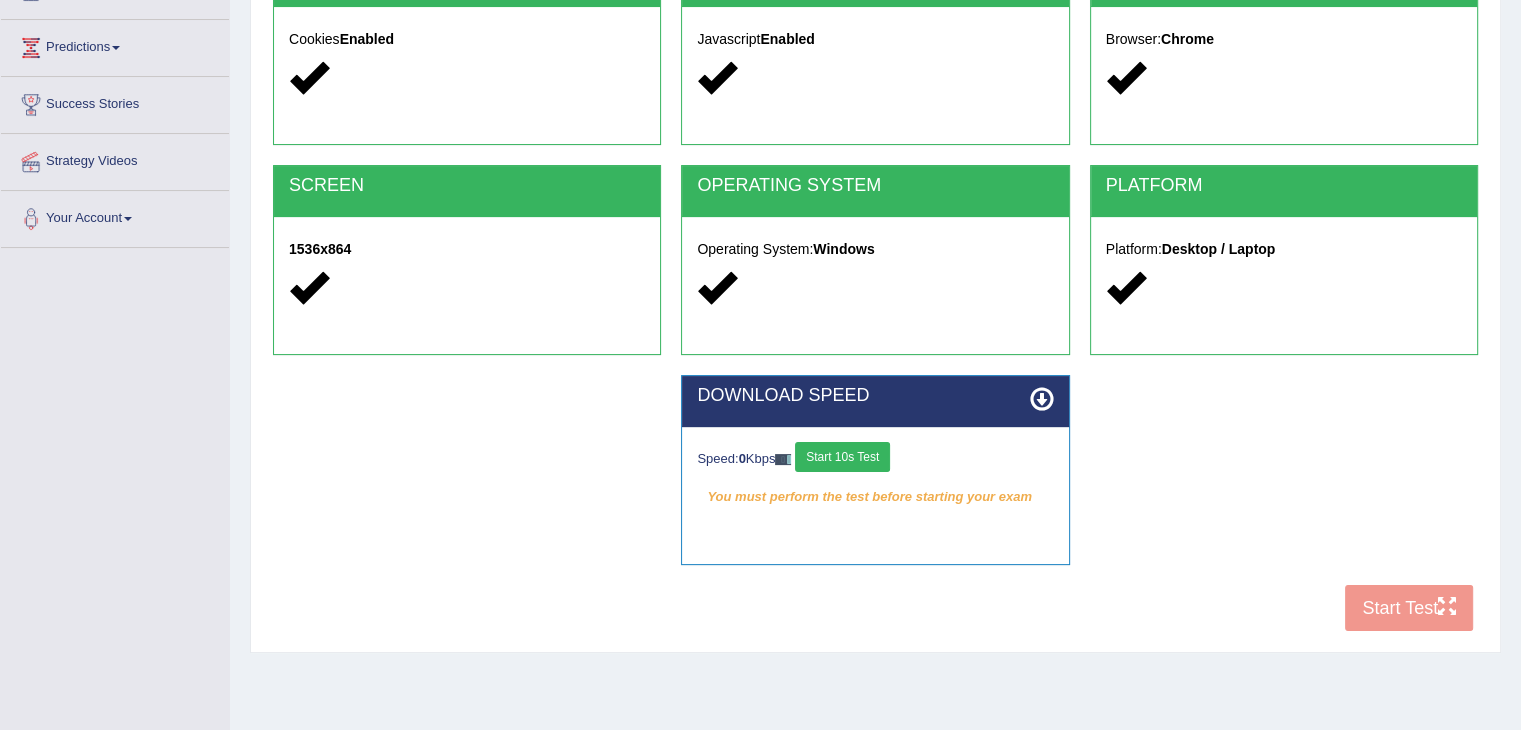 click on "Start 10s Test" at bounding box center (842, 457) 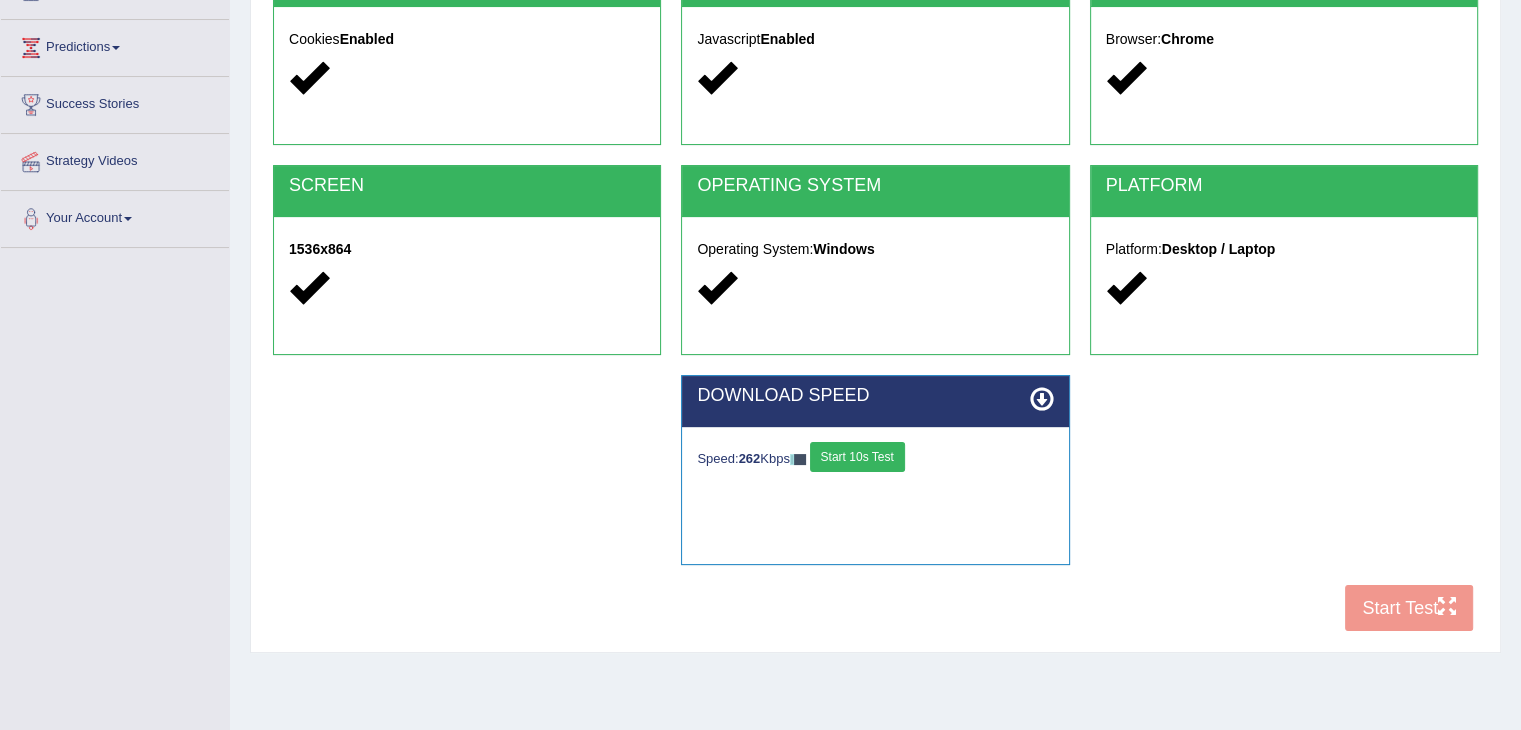click on "Start 10s Test" at bounding box center [857, 457] 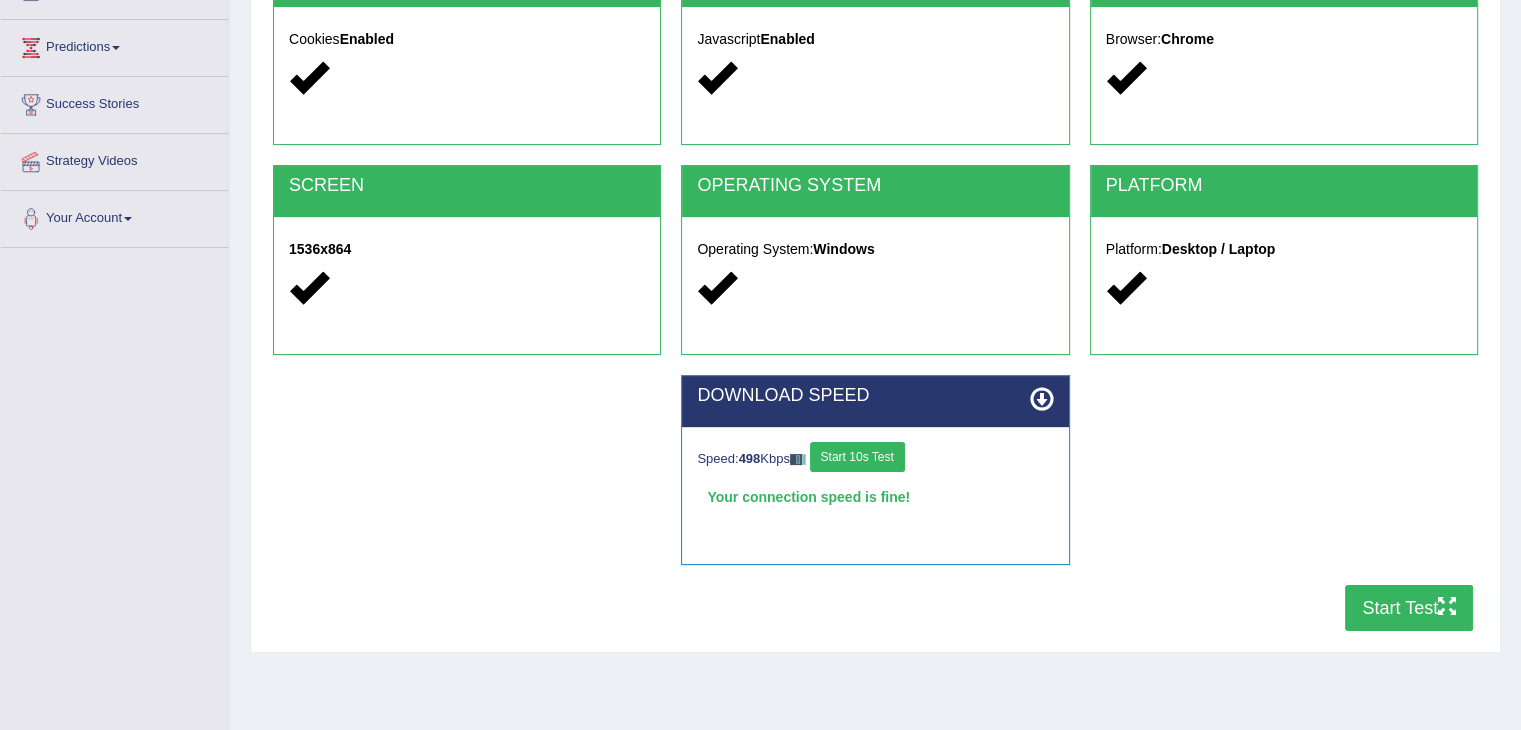 click on "Start 10s Test" at bounding box center [857, 457] 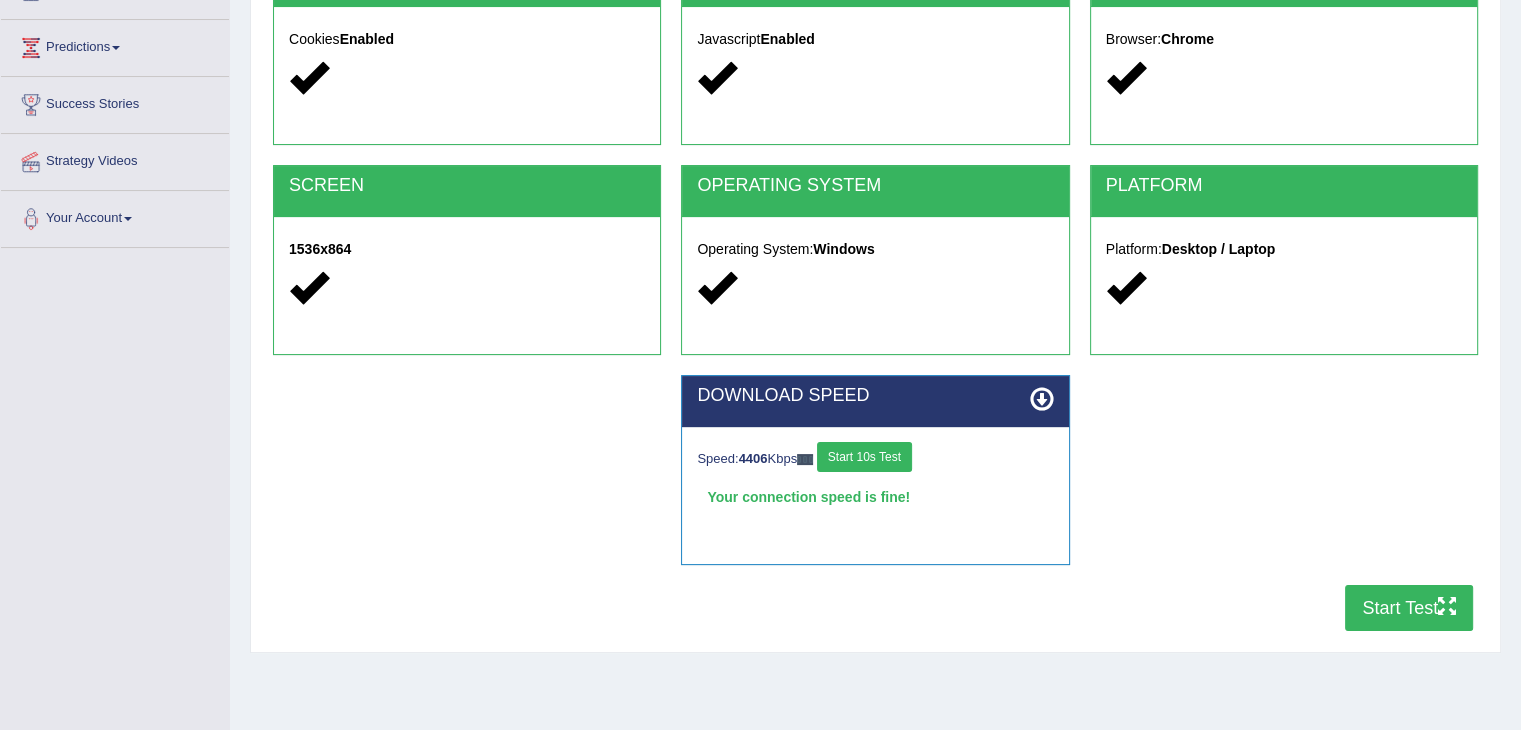 click on "Start Test" at bounding box center [1409, 608] 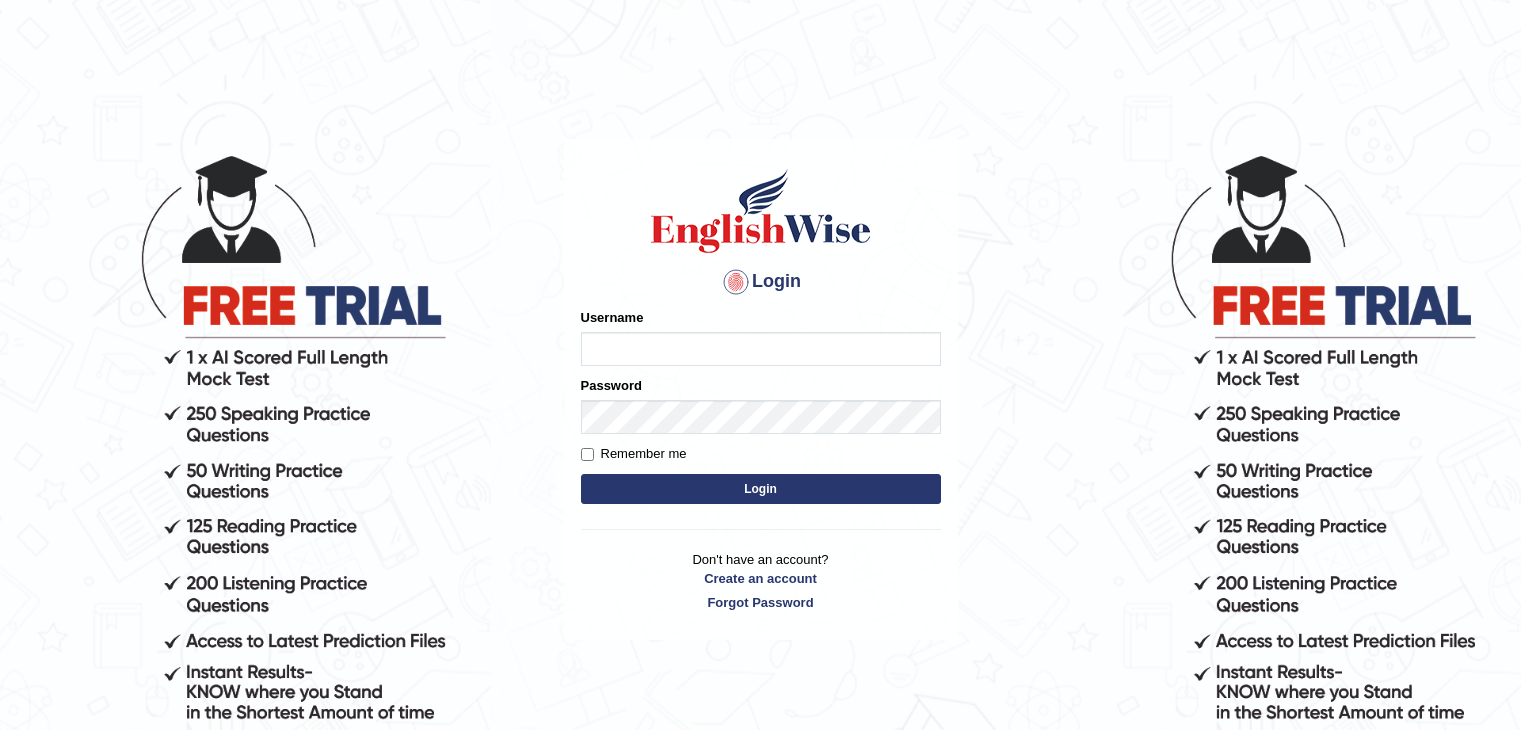 scroll, scrollTop: 0, scrollLeft: 0, axis: both 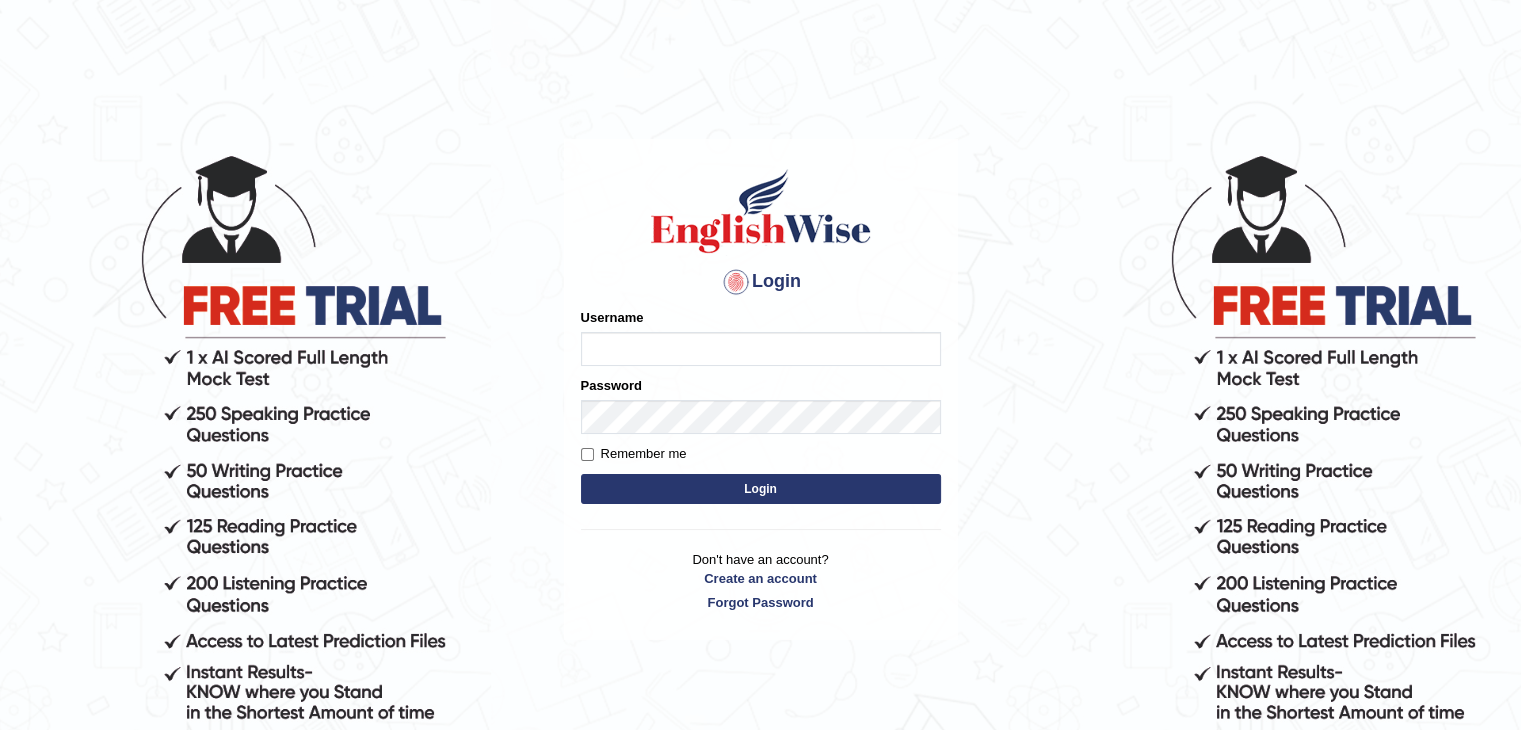 click on "Username" at bounding box center [761, 349] 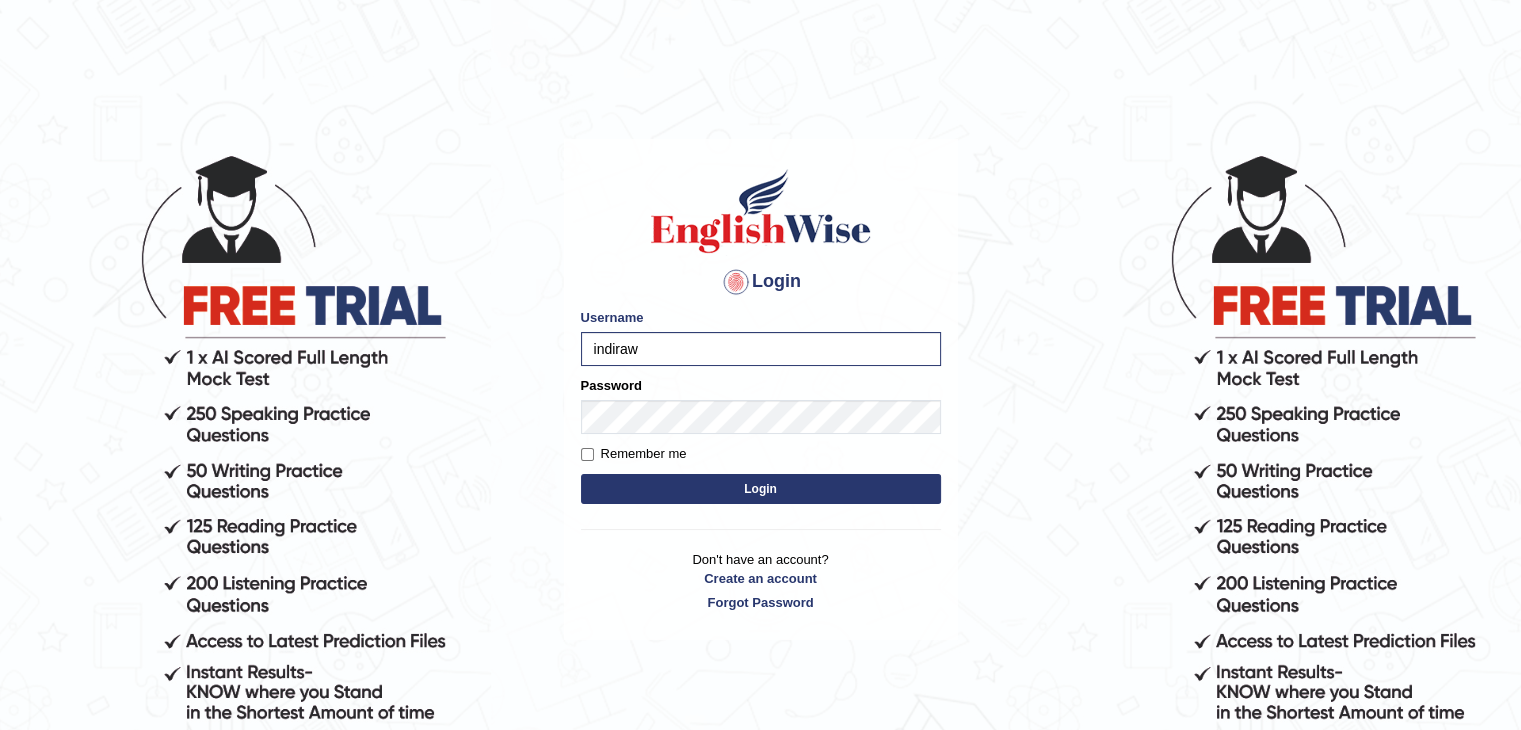 click on "Login" at bounding box center [761, 489] 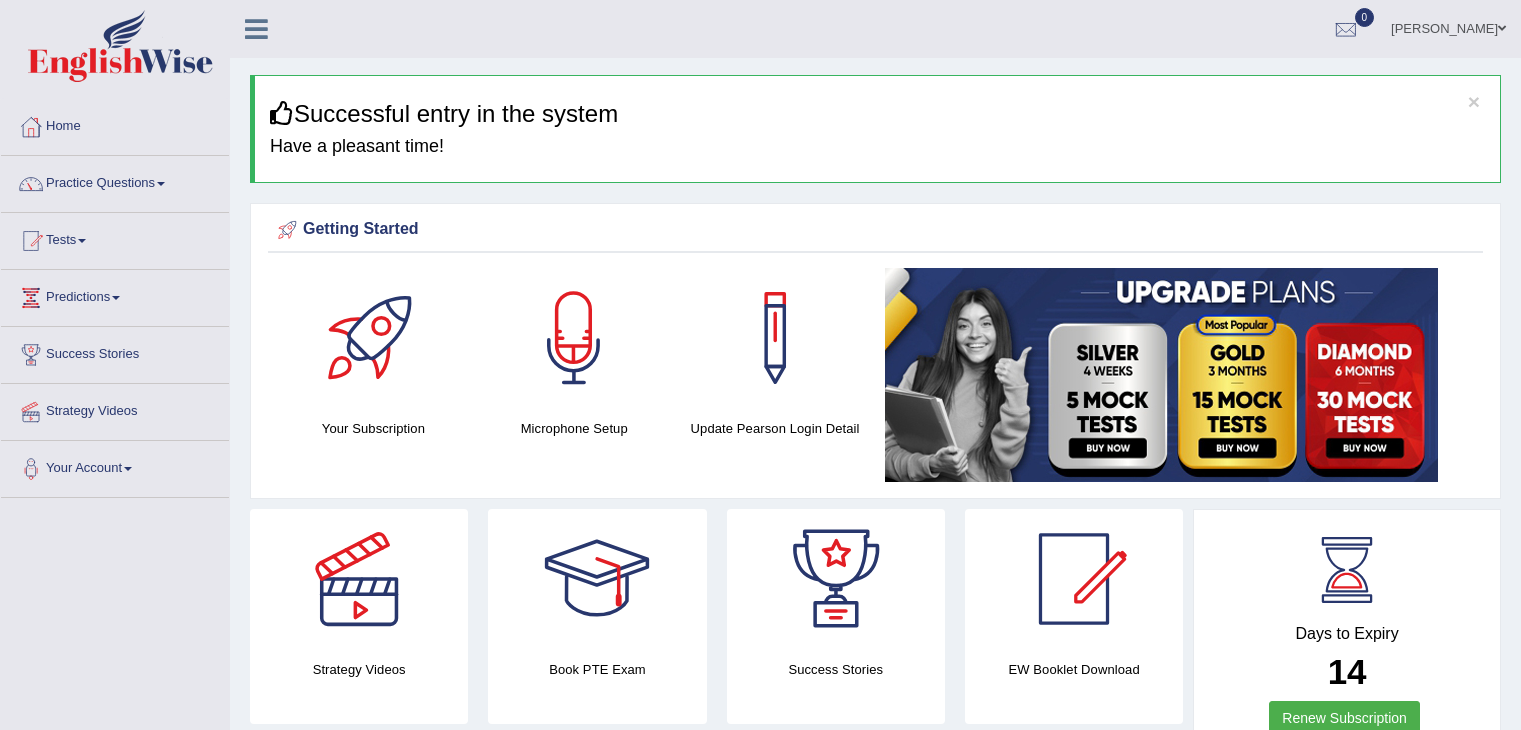 scroll, scrollTop: 0, scrollLeft: 0, axis: both 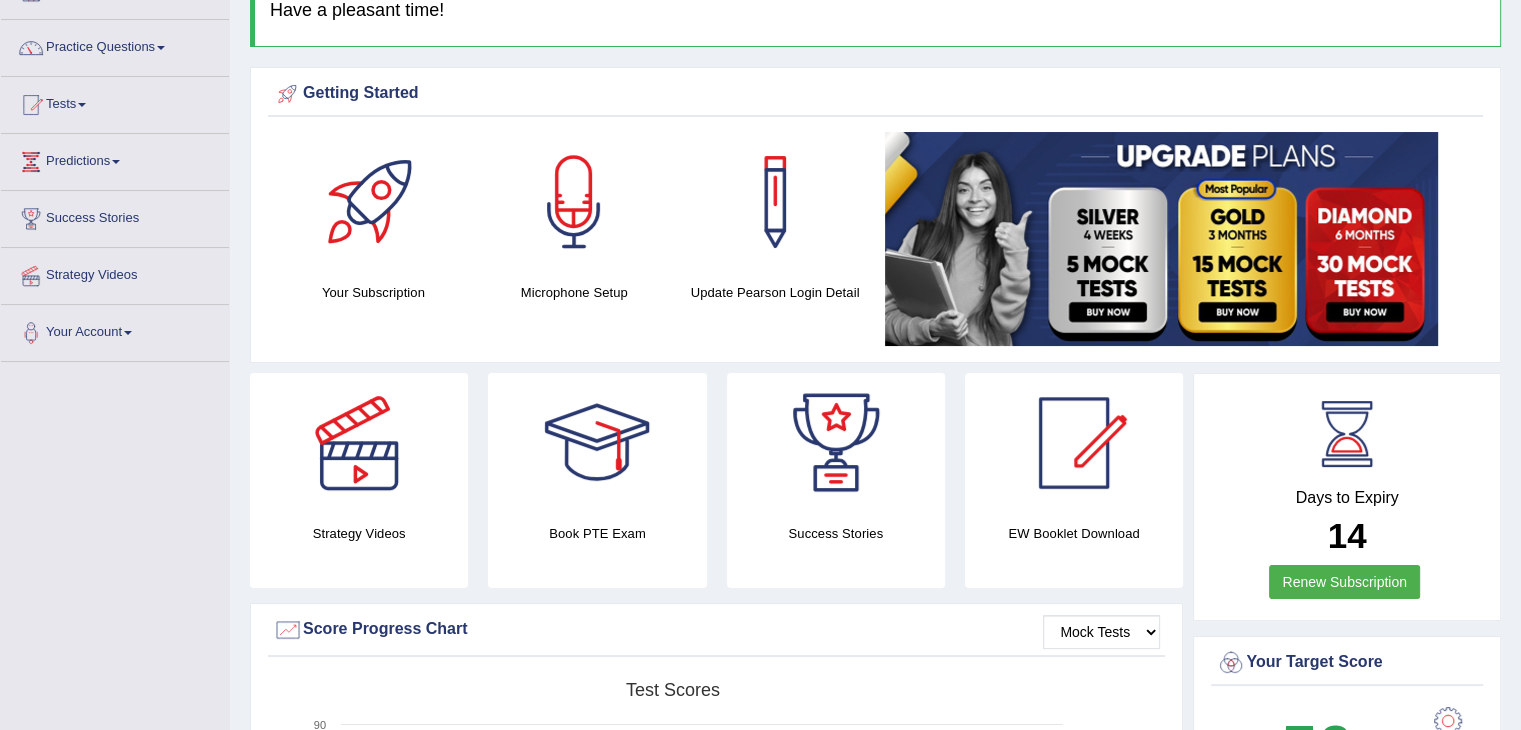 click on "Toggle navigation
Home
Practice Questions   Speaking Practice Read Aloud
Repeat Sentence
Describe Image
Re-tell Lecture
Answer Short Question
Writing Practice  Summarize Written Text
Write Essay
Reading Practice  Reading & Writing: Fill In The Blanks
Choose Multiple Answers
Re-order Paragraphs
Fill In The Blanks
Choose Single Answer
Listening Practice  Summarize Spoken Text
Highlight Incorrect Words
Highlight Correct Summary
Select Missing Word
Choose Single Answer
Choose Multiple Answers
Fill In The Blanks
Write From Dictation
Pronunciation
Tests  Take Practice Sectional Test
Take Mock Test
History
Predictions  Latest Predictions" at bounding box center (760, 1315) 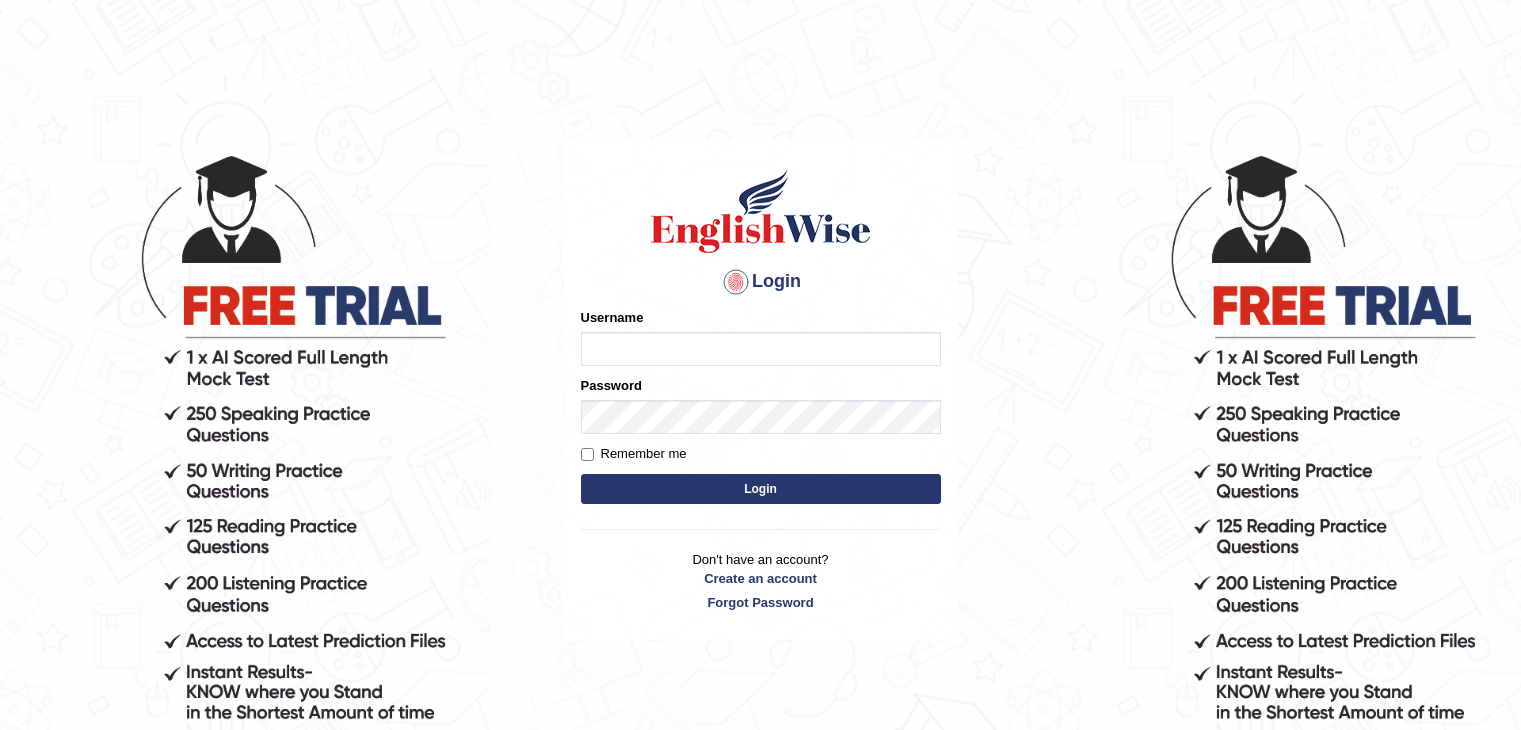 scroll, scrollTop: 0, scrollLeft: 0, axis: both 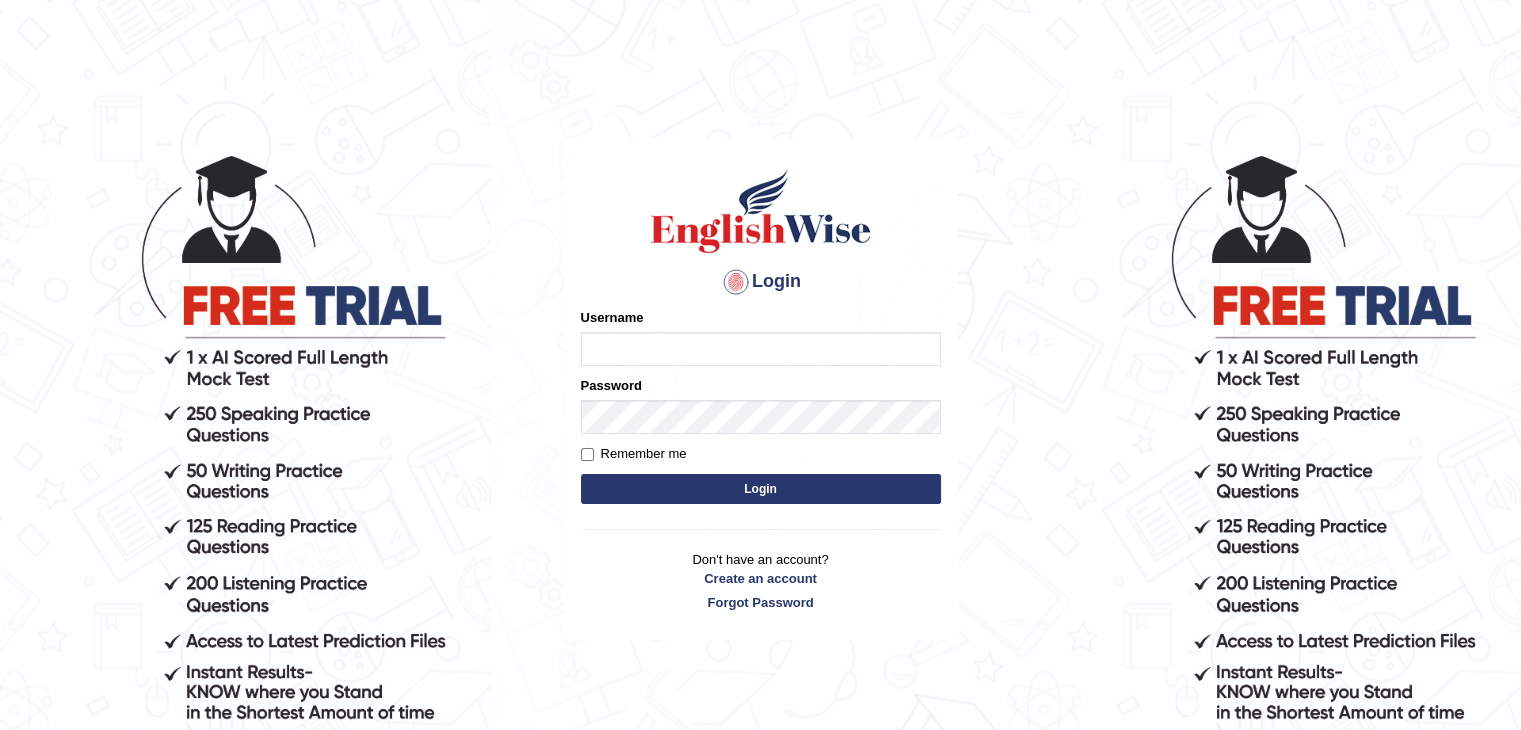 click on "Username" at bounding box center [761, 349] 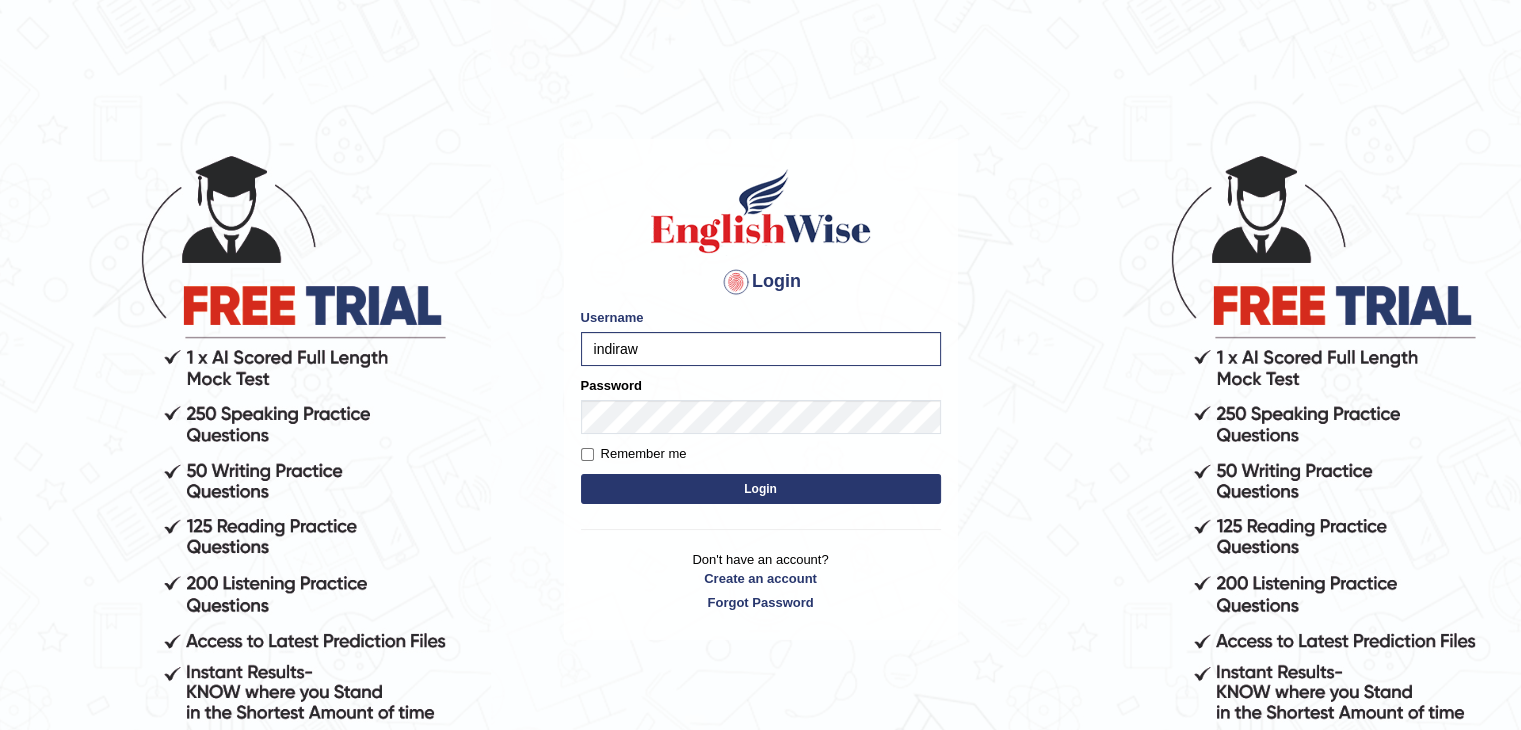 click on "Login" at bounding box center (761, 489) 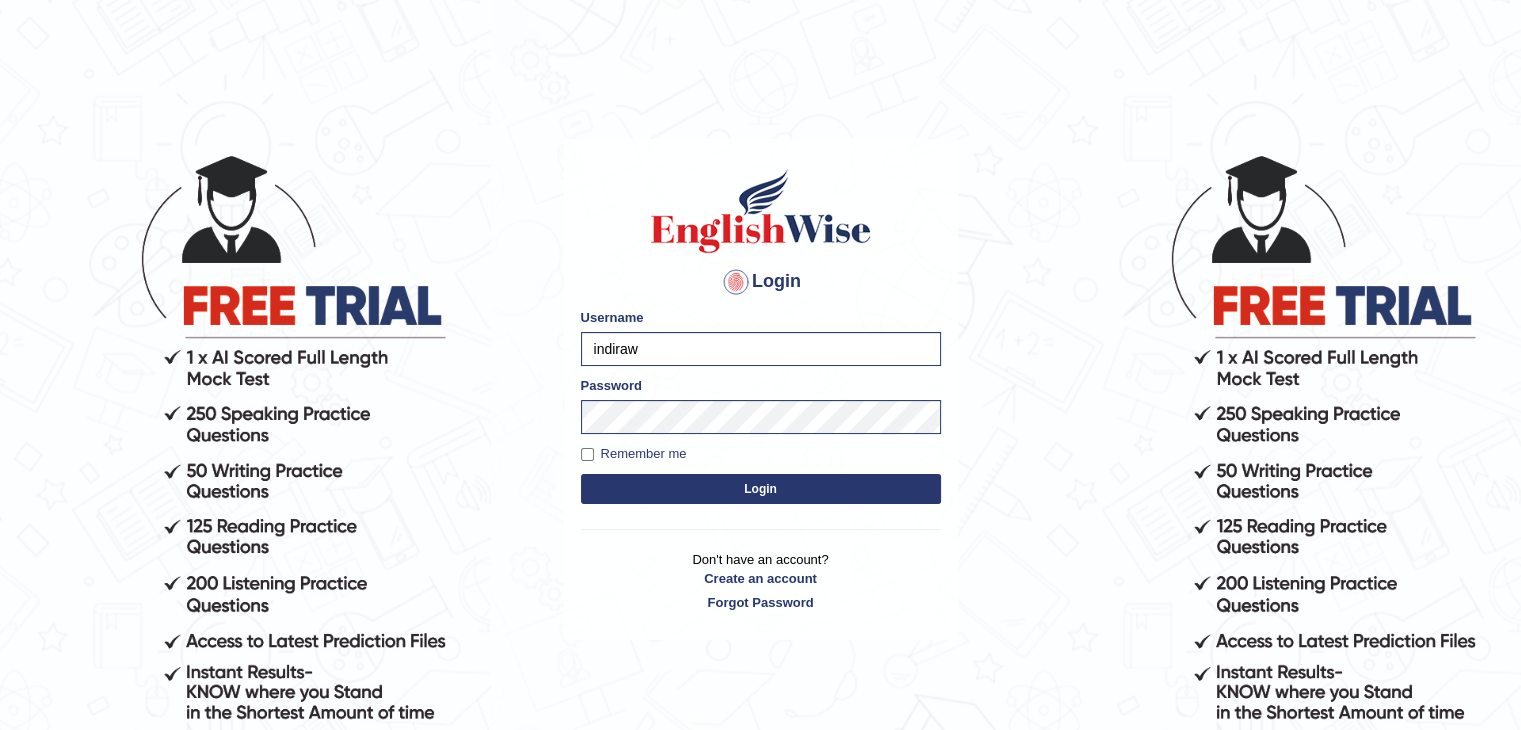 click on "Login" at bounding box center (761, 489) 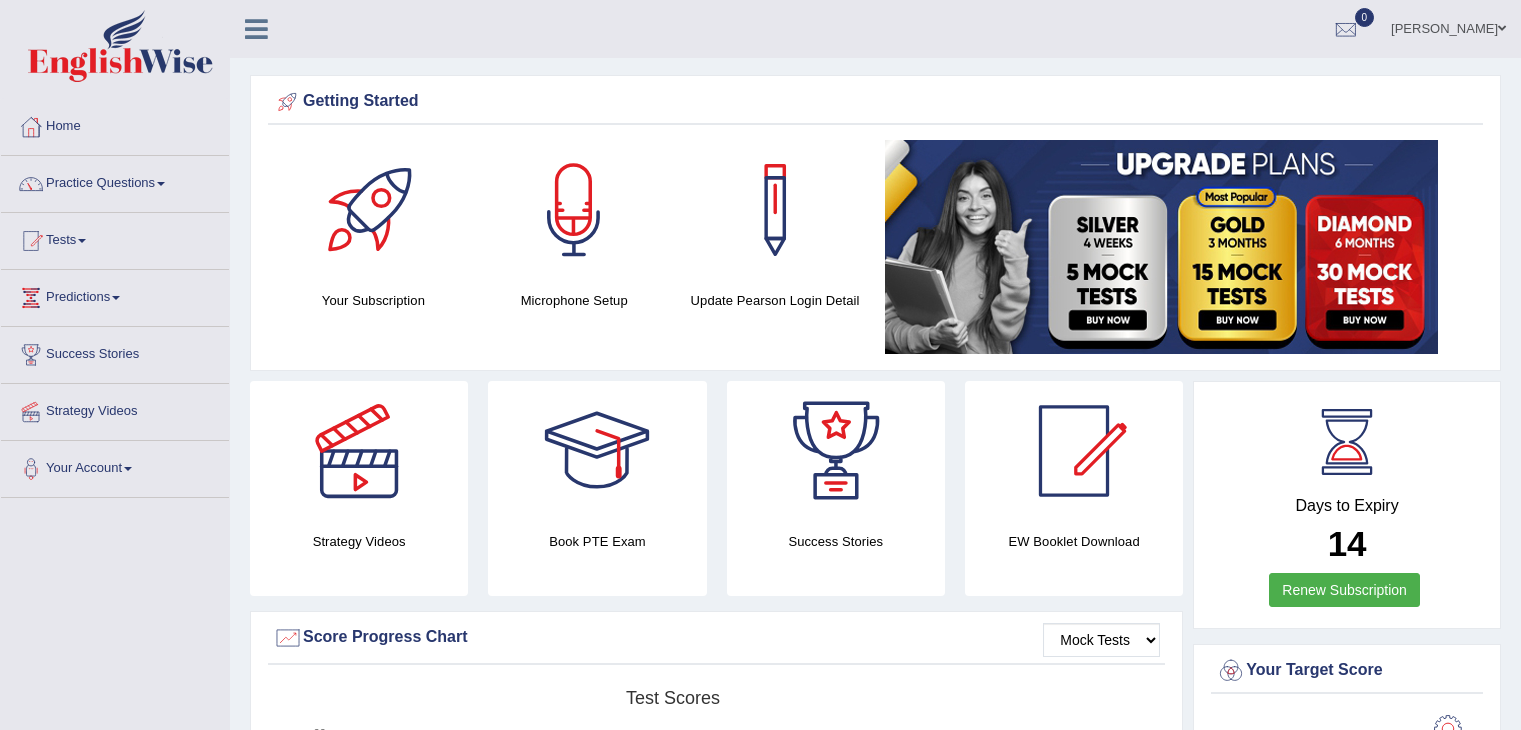 scroll, scrollTop: 0, scrollLeft: 0, axis: both 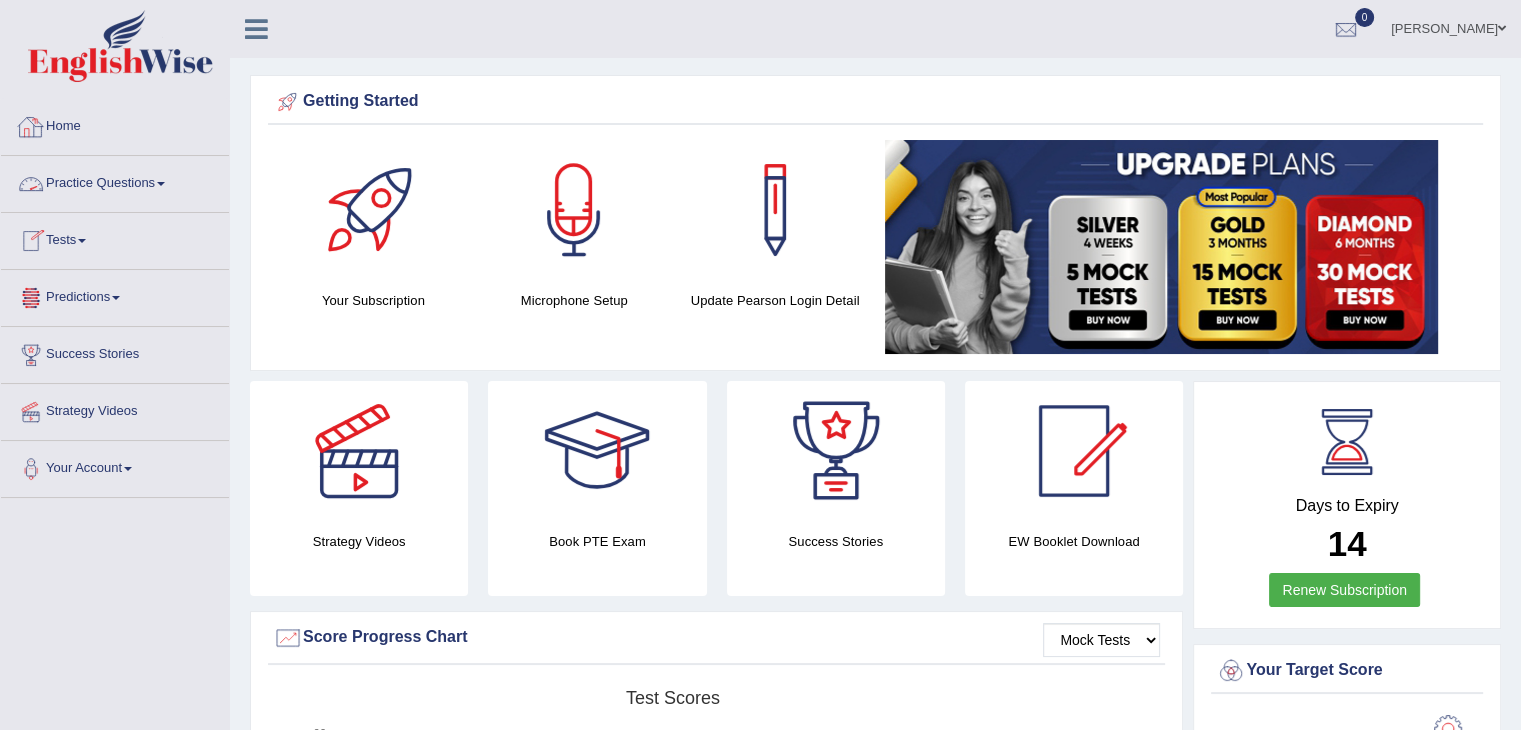 click on "Home" at bounding box center [115, 124] 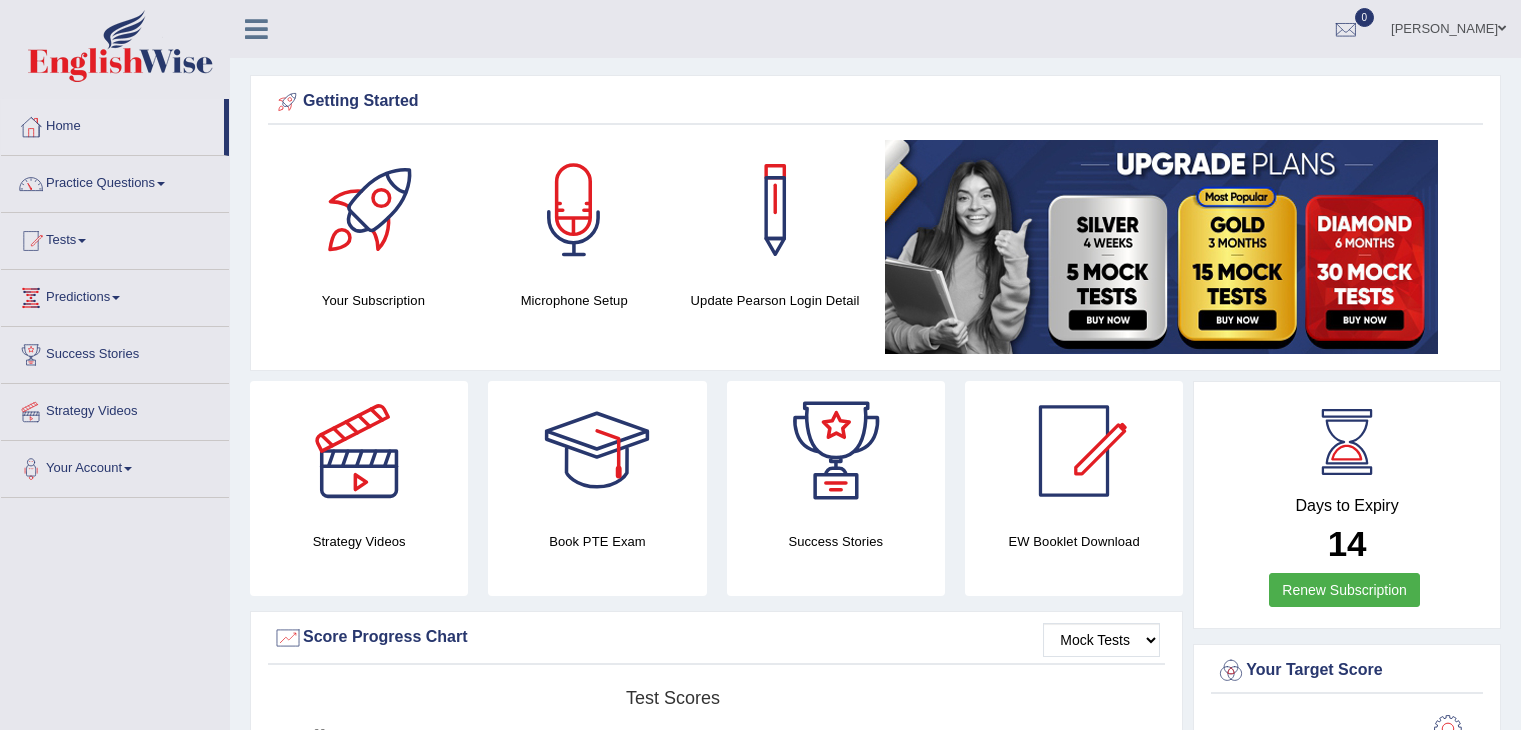 click on "Toggle navigation
Home
Practice Questions   Speaking Practice Read Aloud
Repeat Sentence
Describe Image
Re-tell Lecture
Answer Short Question
Writing Practice  Summarize Written Text
Write Essay
Reading Practice  Reading & Writing: Fill In The Blanks
Choose Multiple Answers
Re-order Paragraphs
Fill In The Blanks
Choose Single Answer
Listening Practice  Summarize Spoken Text
Highlight Incorrect Words
Highlight Correct Summary
Select Missing Word
Choose Single Answer
Choose Multiple Answers
Fill In The Blanks
Write From Dictation
Pronunciation
Tests  Take Practice Sectional Test
Take Mock Test
History
Predictions  Latest Predictions" at bounding box center [760, 1387] 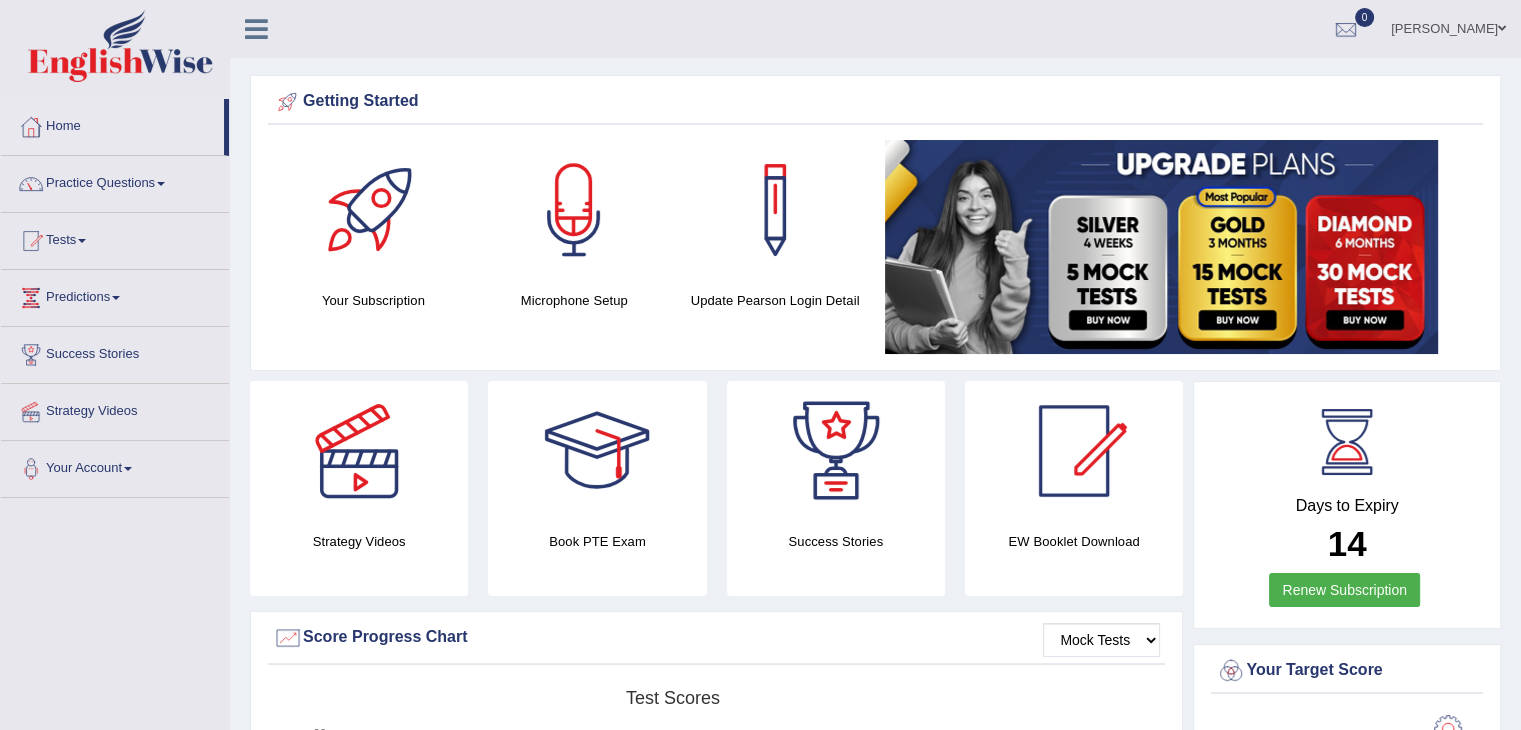 scroll, scrollTop: 0, scrollLeft: 0, axis: both 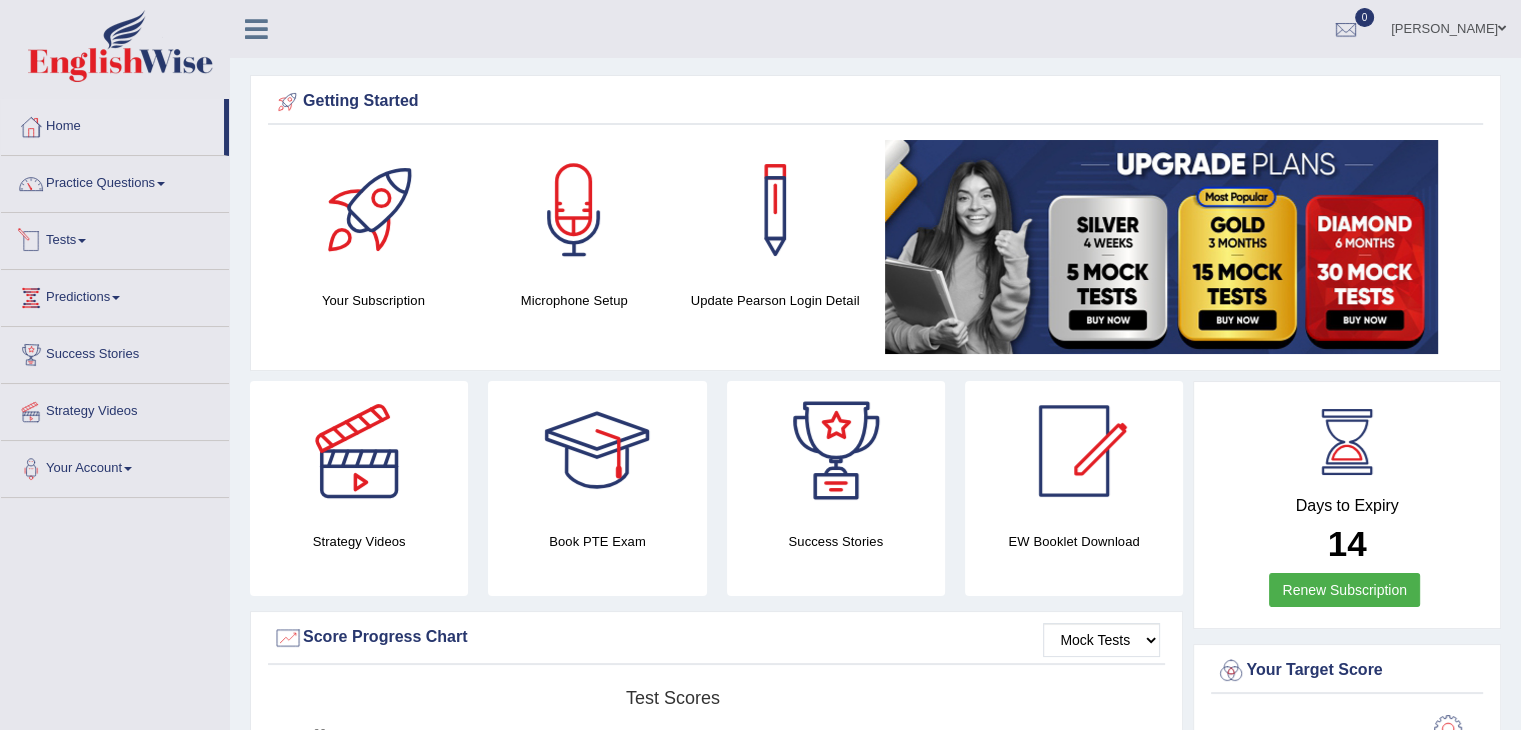 click on "Tests" at bounding box center (115, 238) 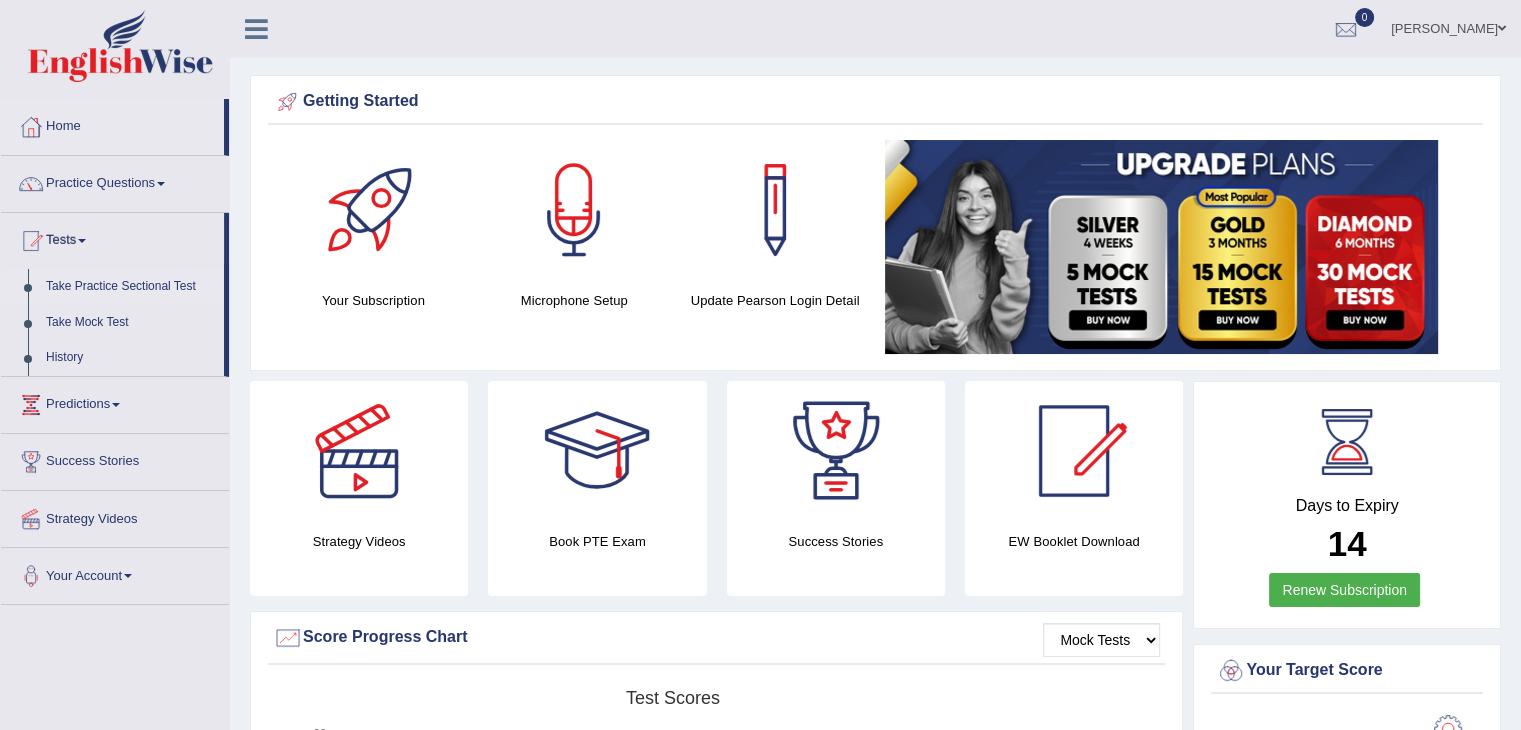 click on "Take Practice Sectional Test" at bounding box center (130, 287) 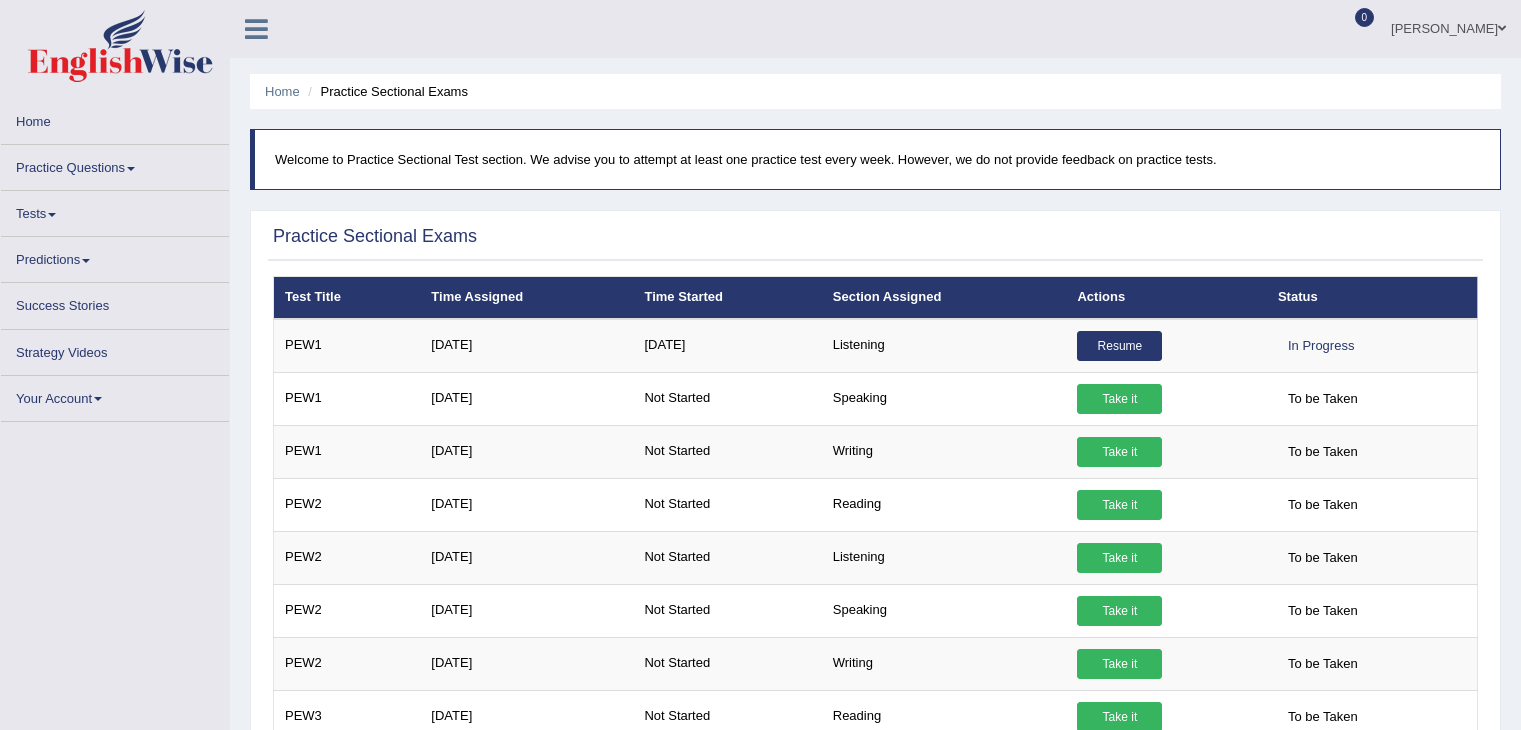scroll, scrollTop: 0, scrollLeft: 0, axis: both 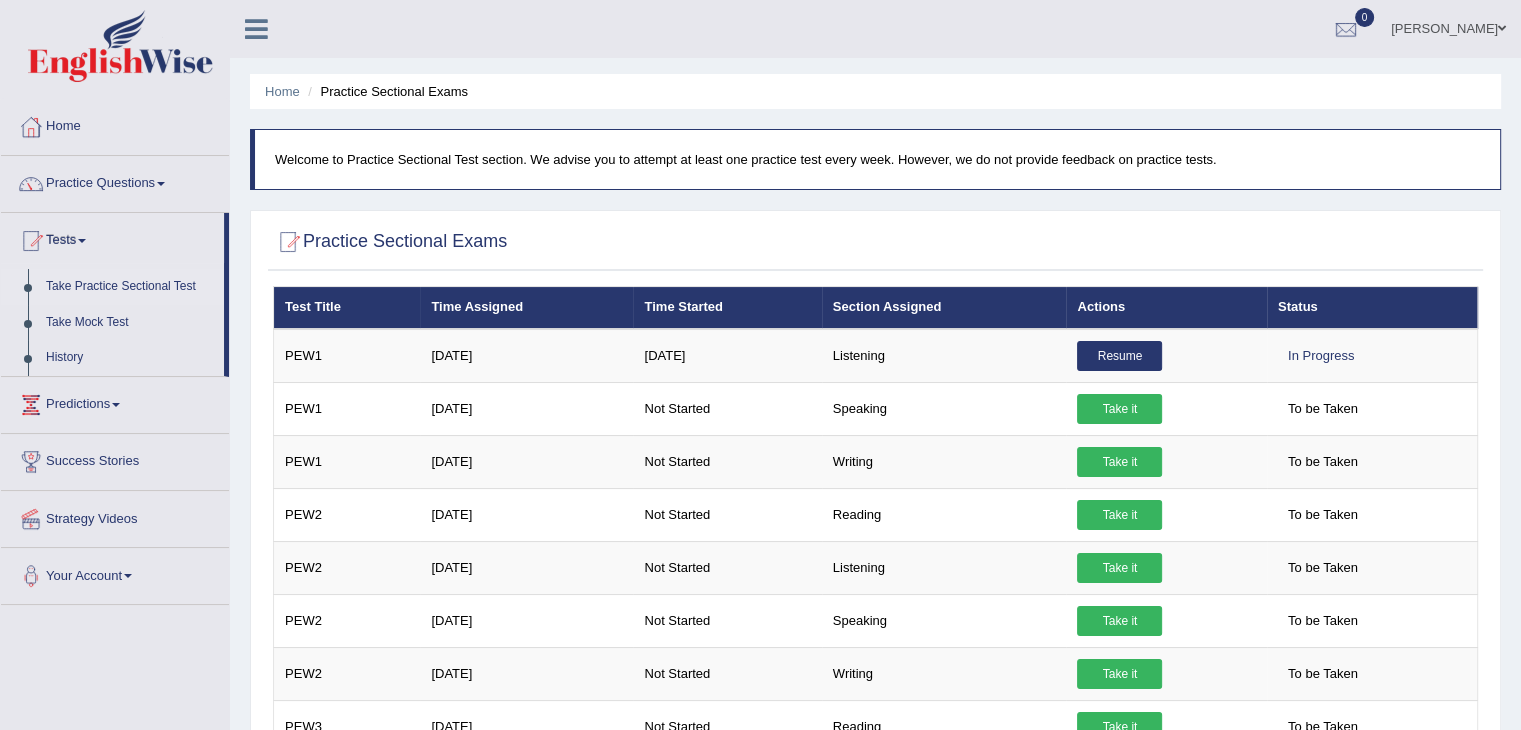 click on "Take Practice Sectional Test" at bounding box center [130, 287] 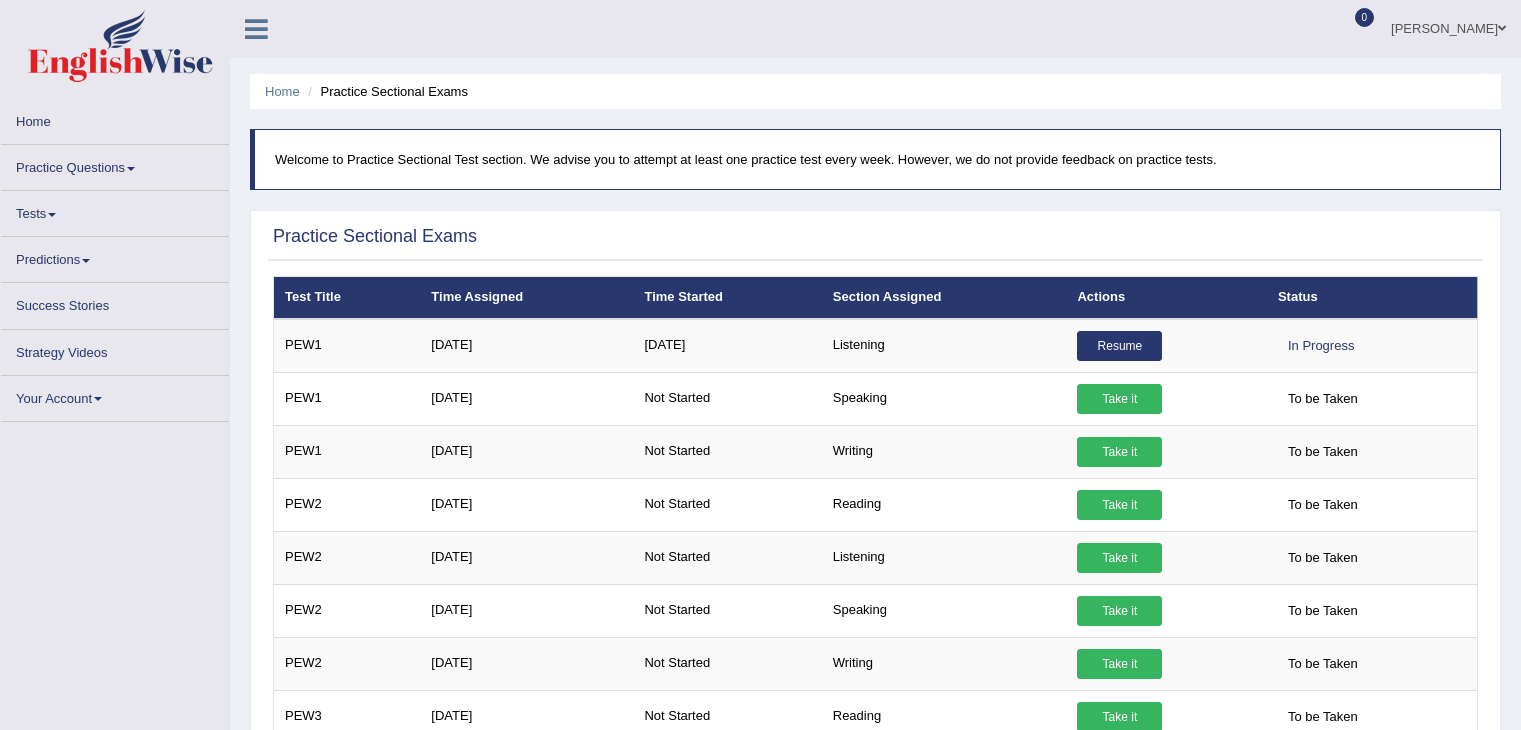 scroll, scrollTop: 0, scrollLeft: 0, axis: both 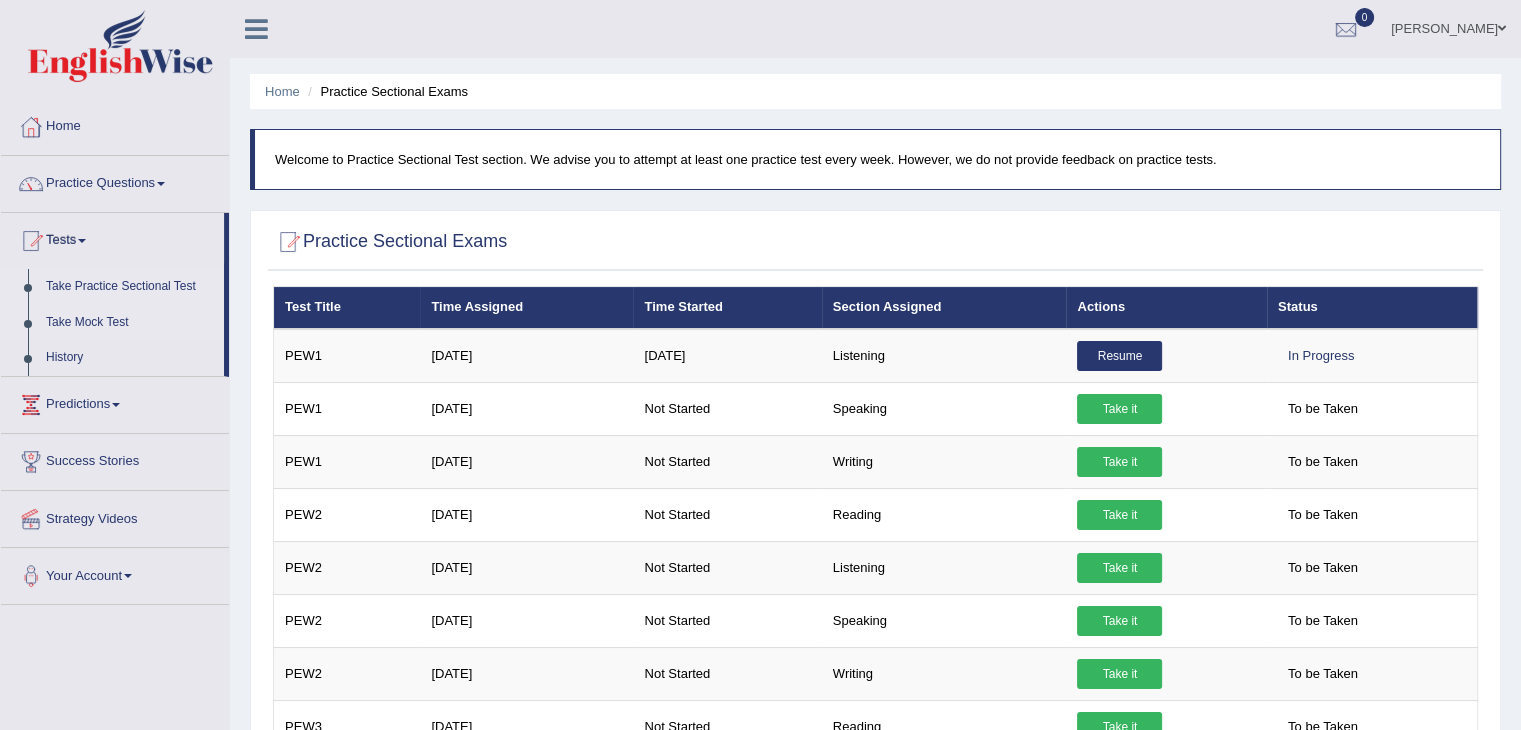 click on "Take Mock Test" at bounding box center (130, 323) 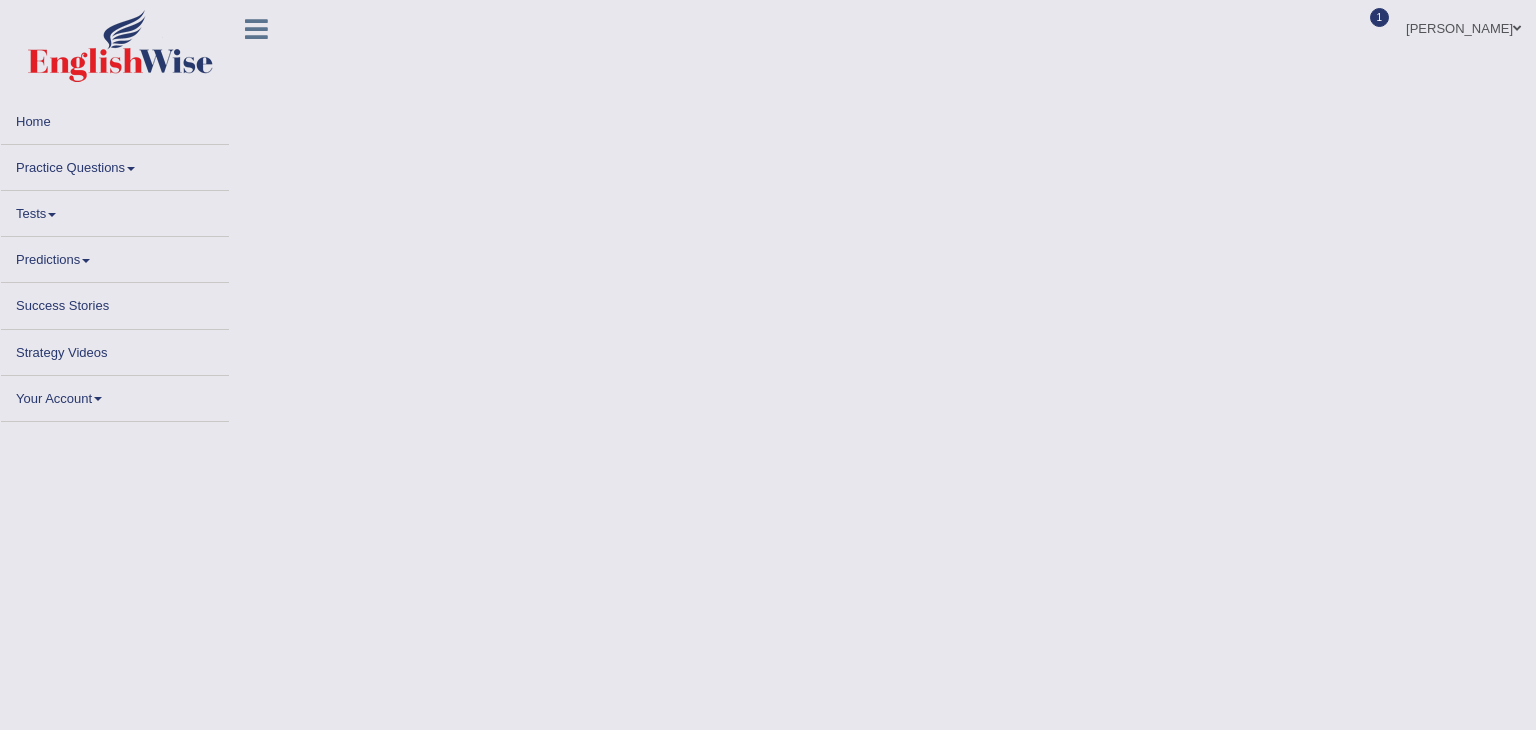 scroll, scrollTop: 0, scrollLeft: 0, axis: both 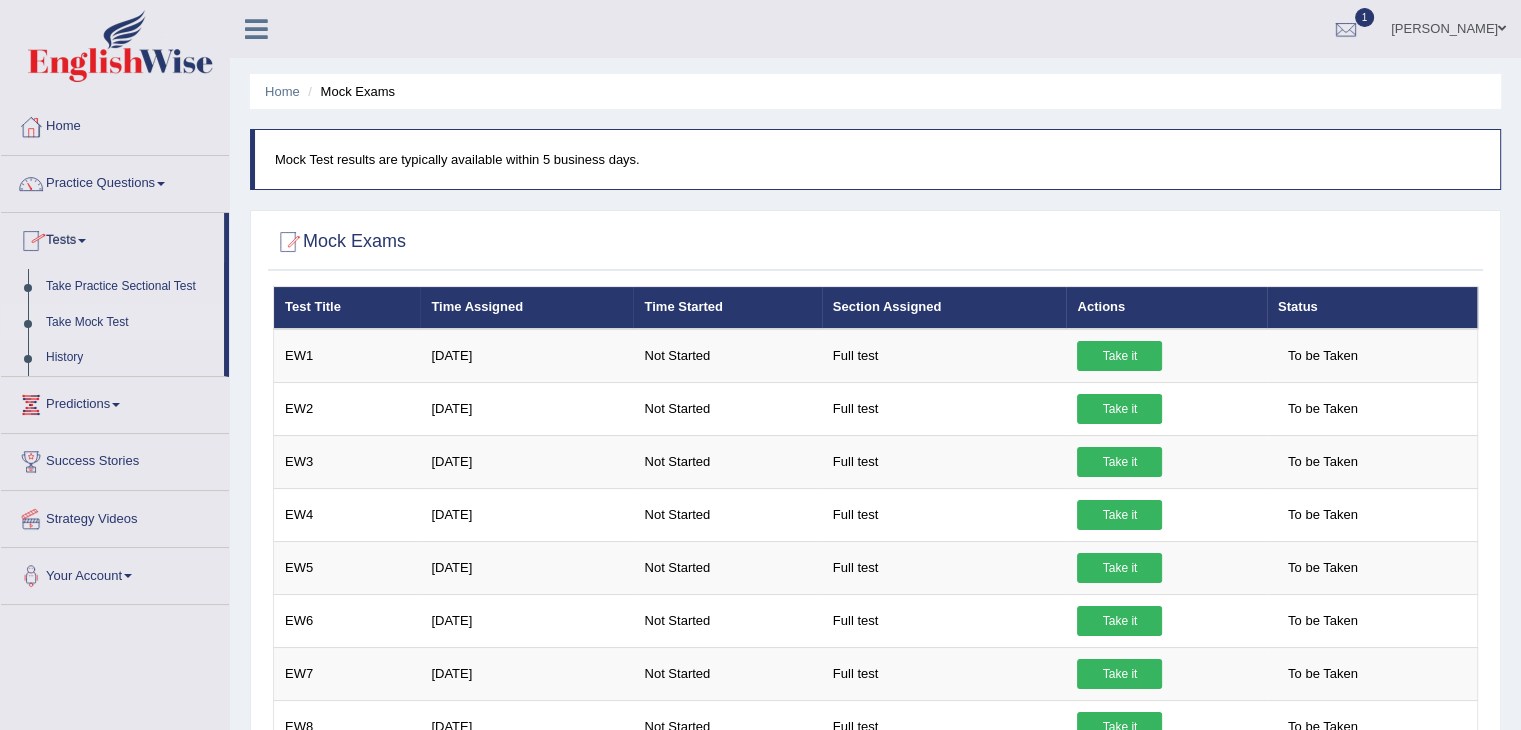 click on "Tests" at bounding box center [112, 238] 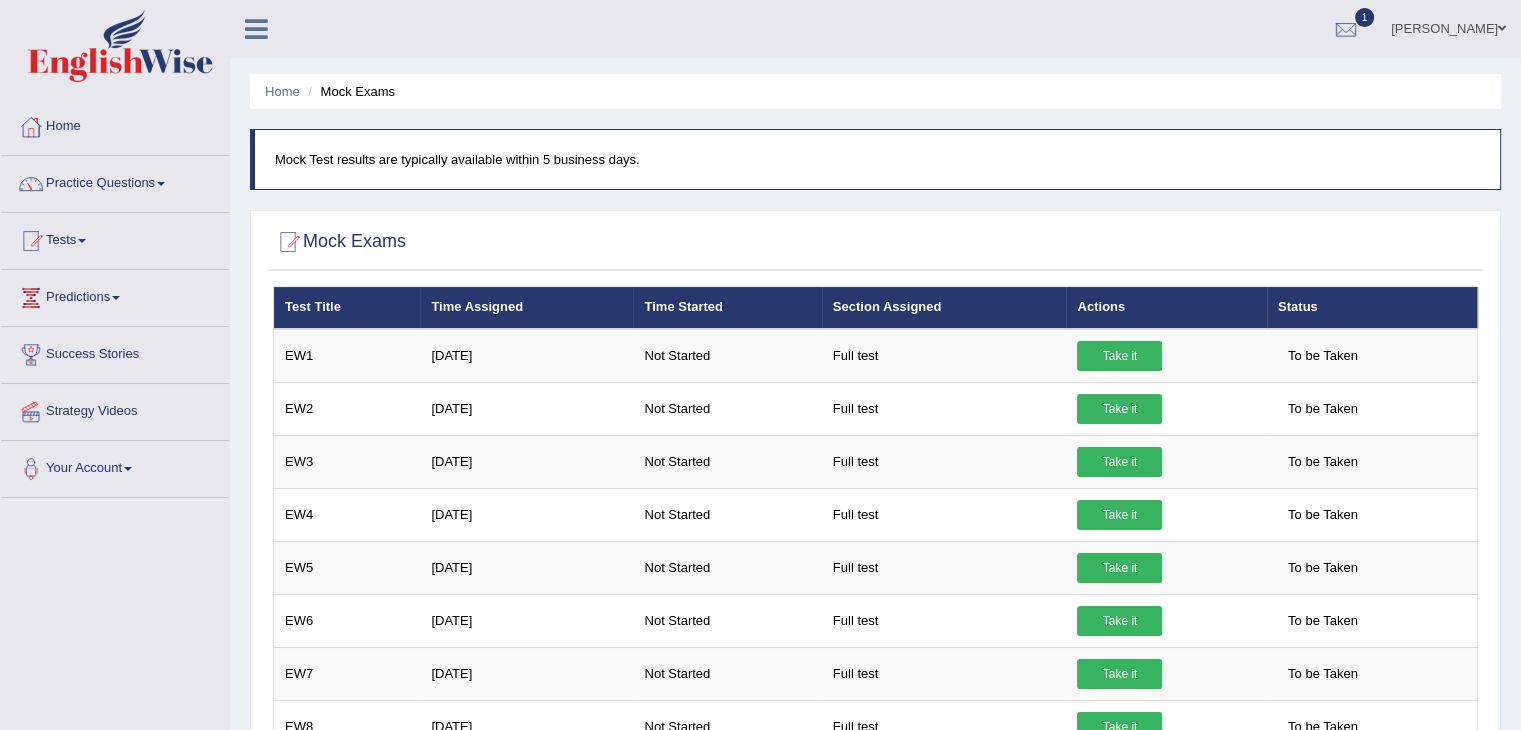 click on "Tests" at bounding box center (115, 238) 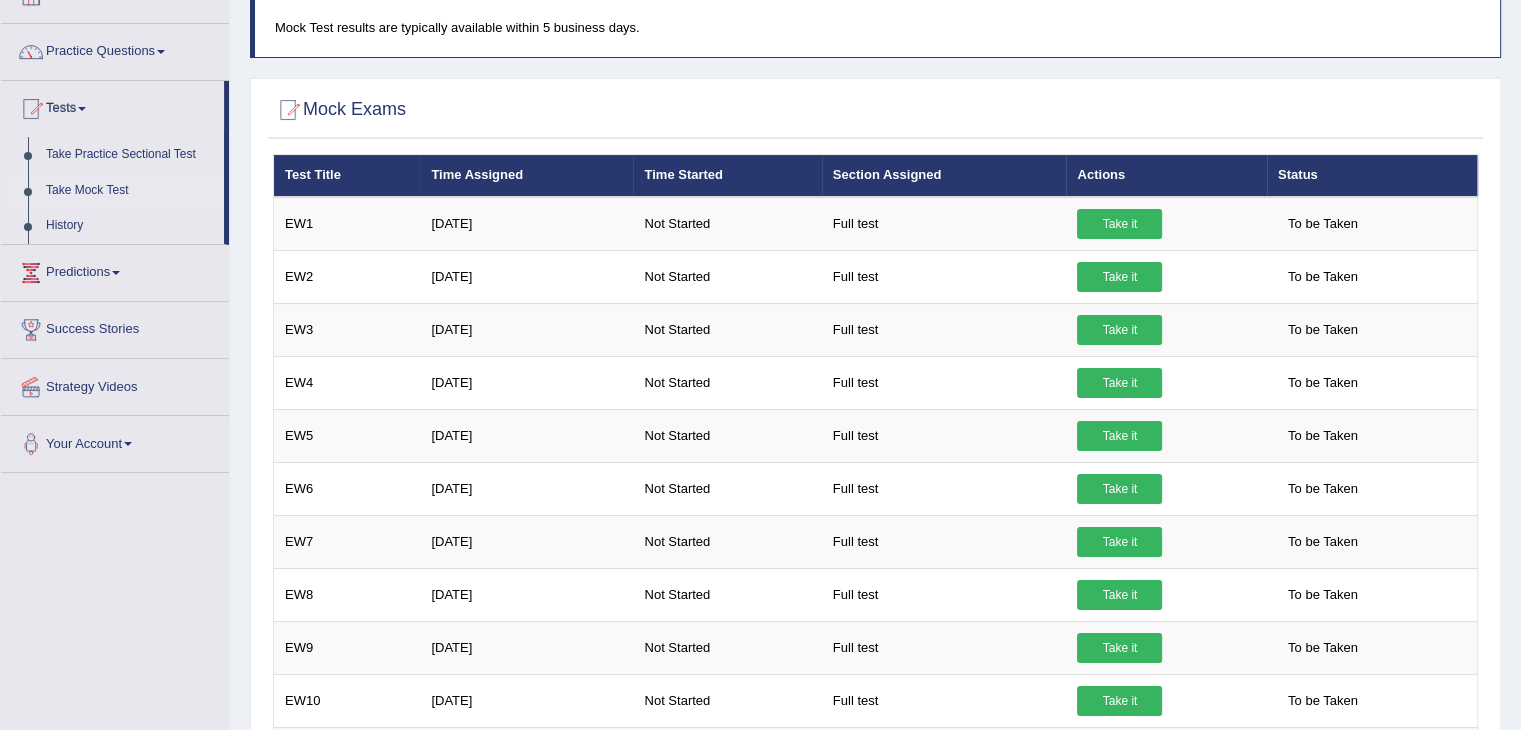 scroll, scrollTop: 0, scrollLeft: 0, axis: both 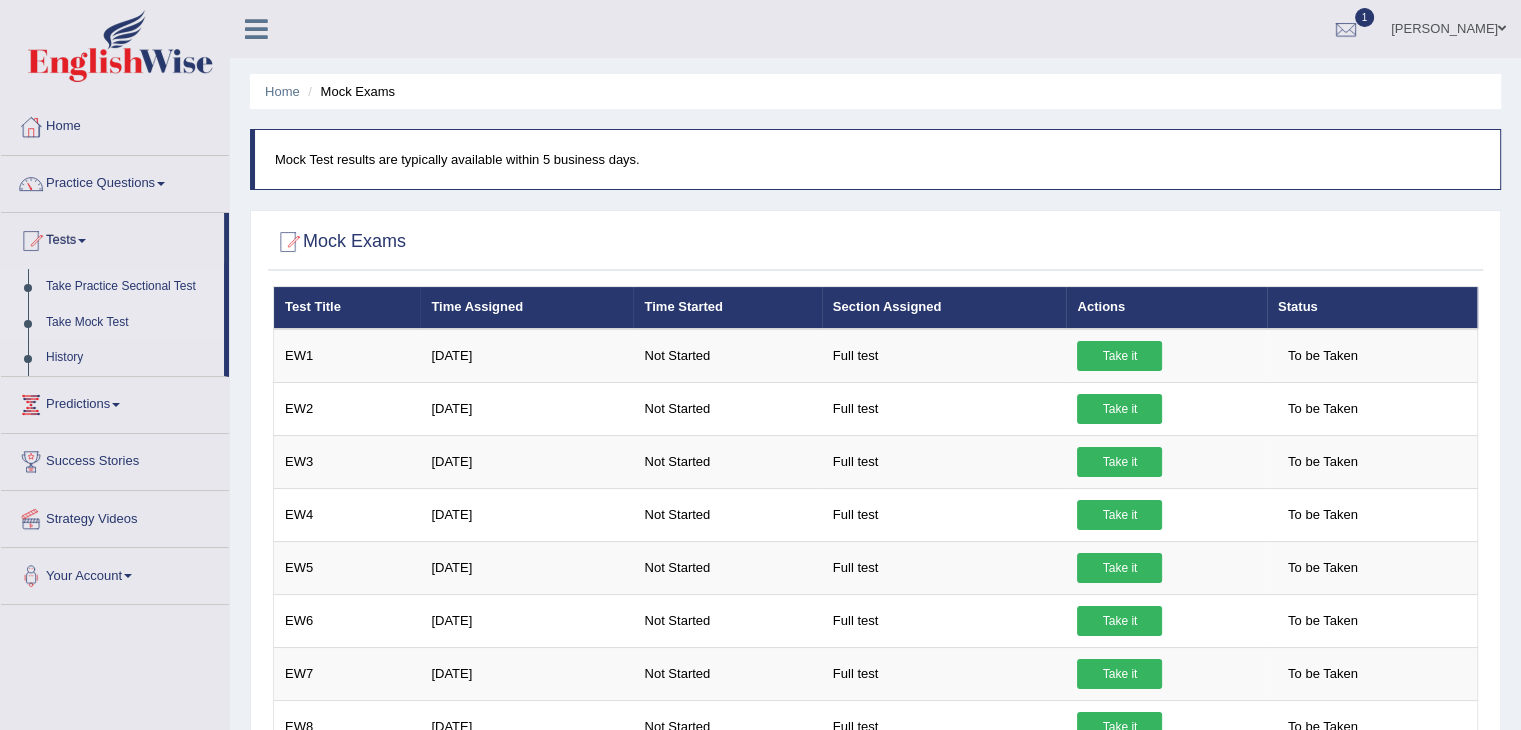 click on "Take Practice Sectional Test" at bounding box center [130, 287] 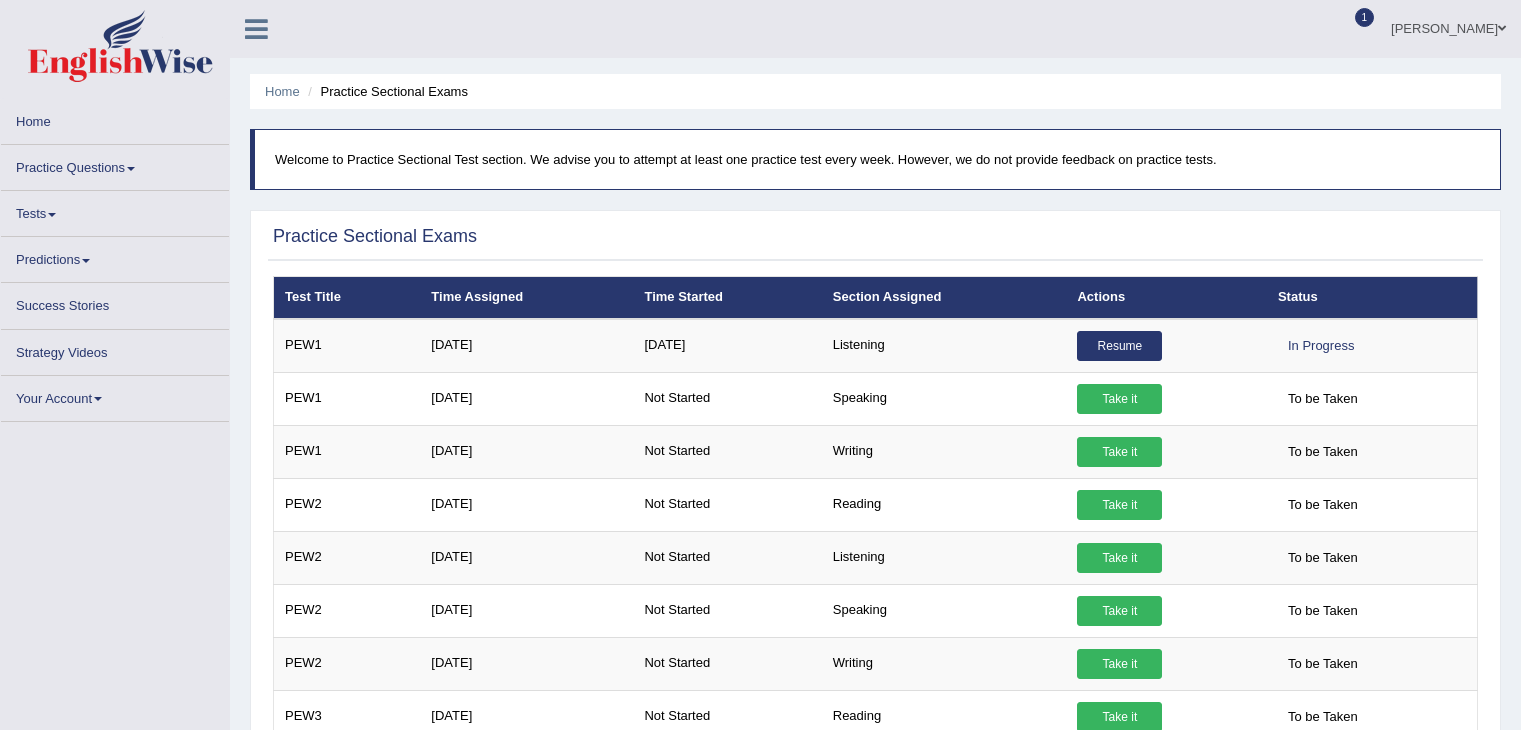 scroll, scrollTop: 0, scrollLeft: 0, axis: both 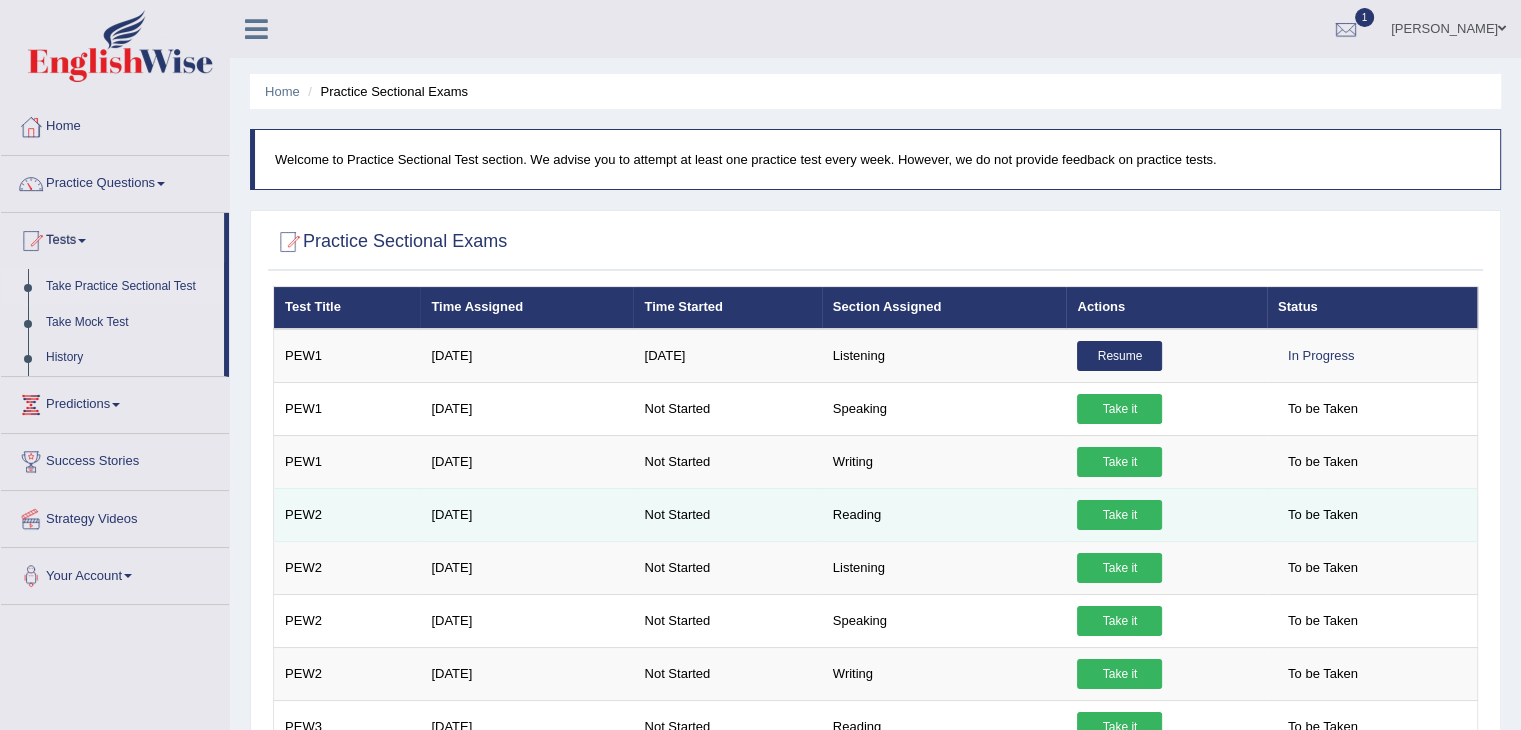 click on "Reading" at bounding box center [944, 514] 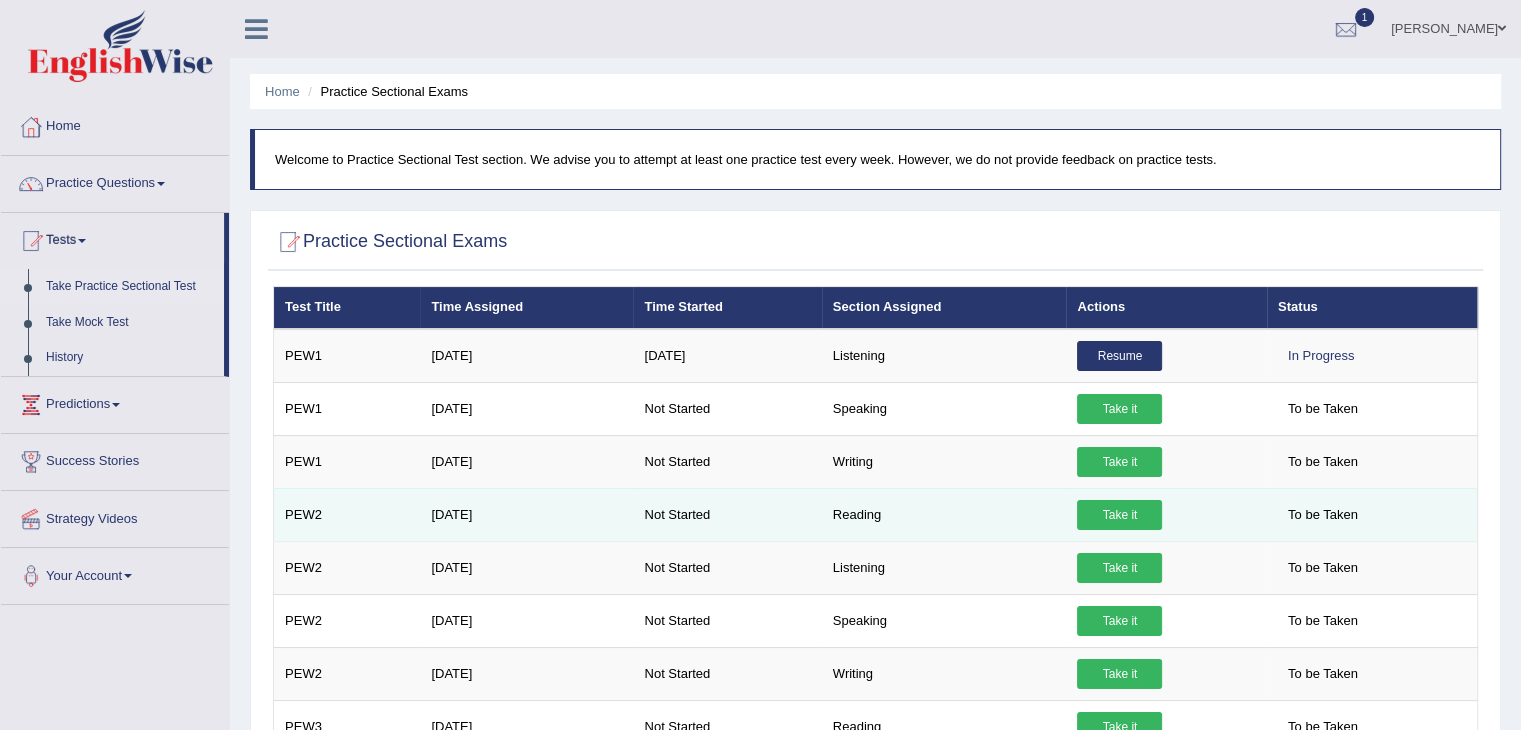 click on "Take it" at bounding box center [1119, 515] 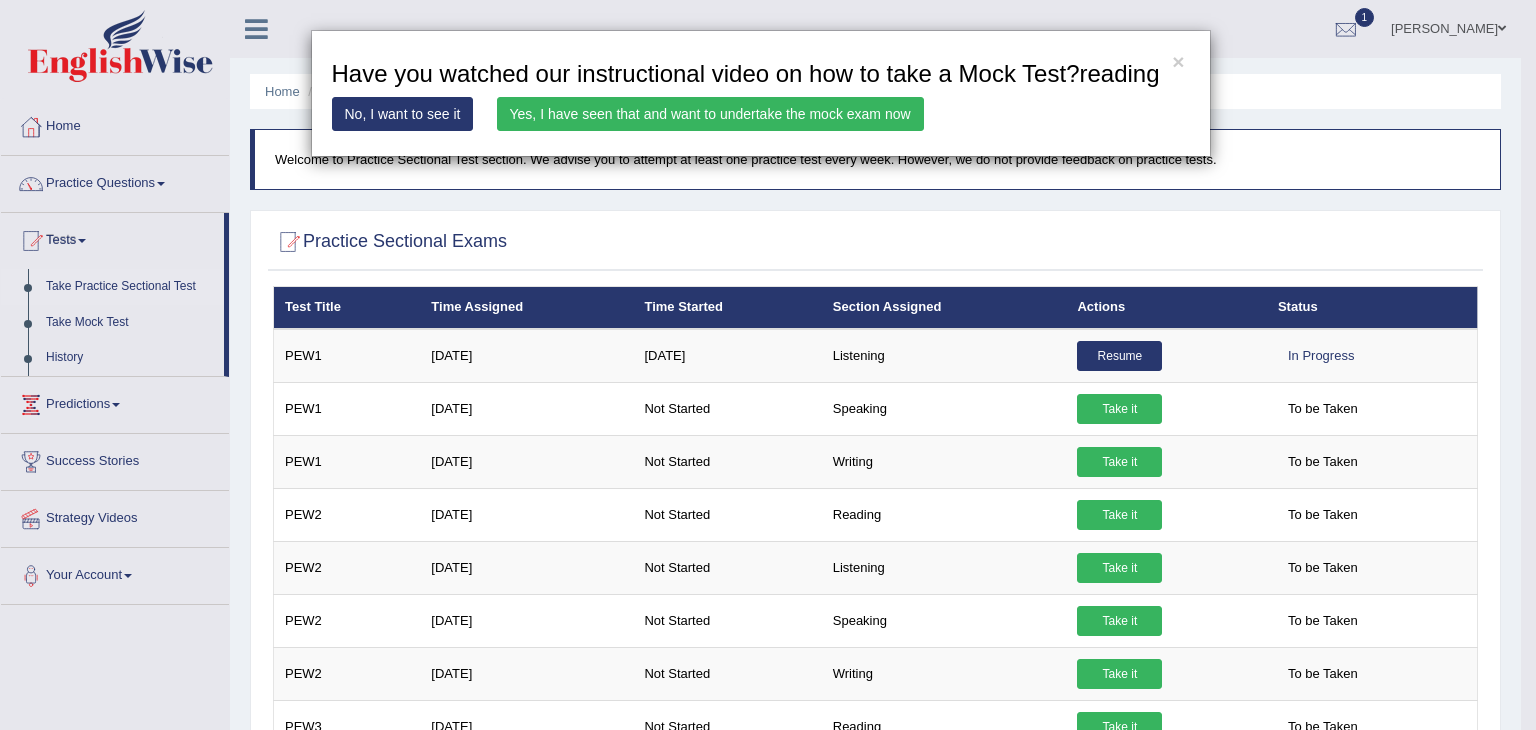 click on "Yes, I have seen that and want to undertake the mock exam now" at bounding box center (710, 114) 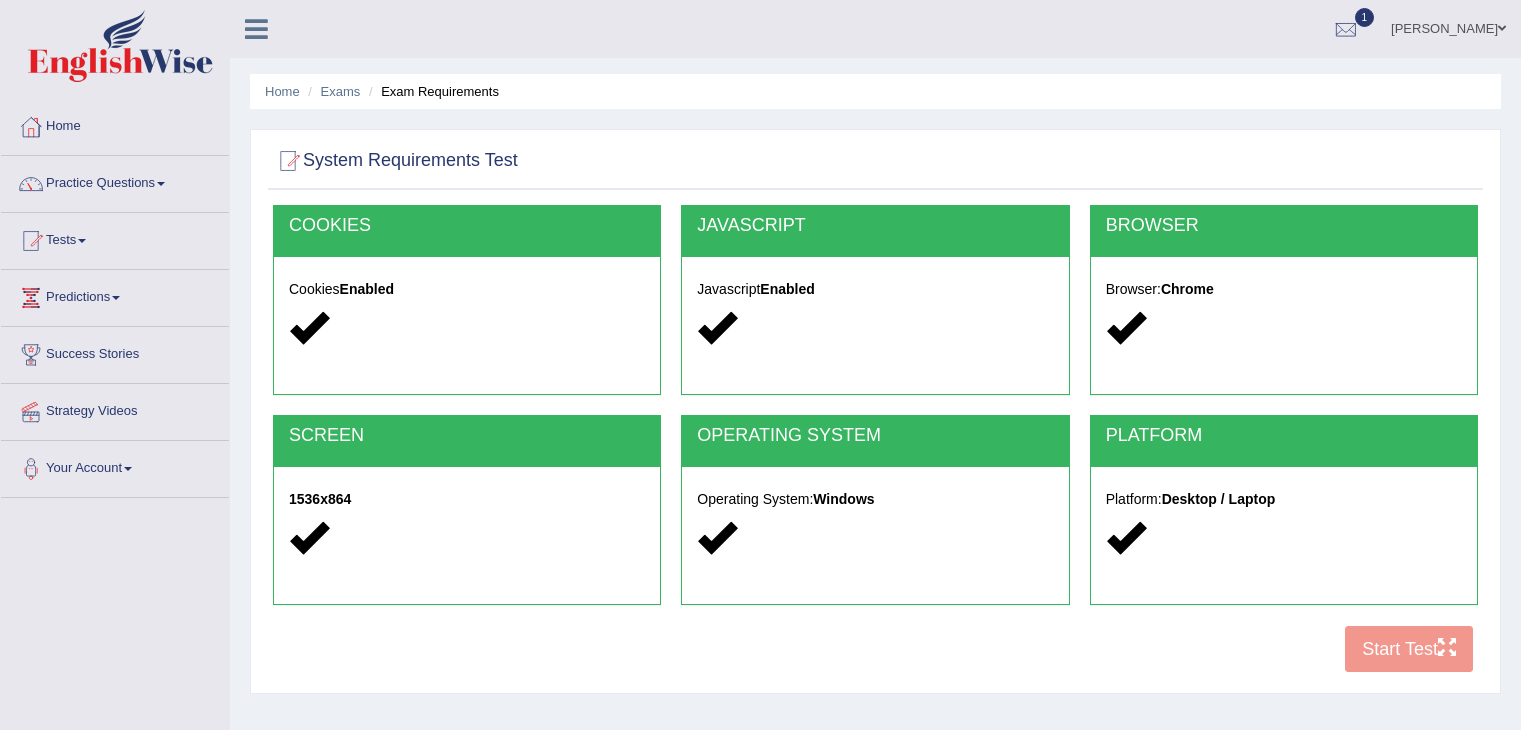 scroll, scrollTop: 0, scrollLeft: 0, axis: both 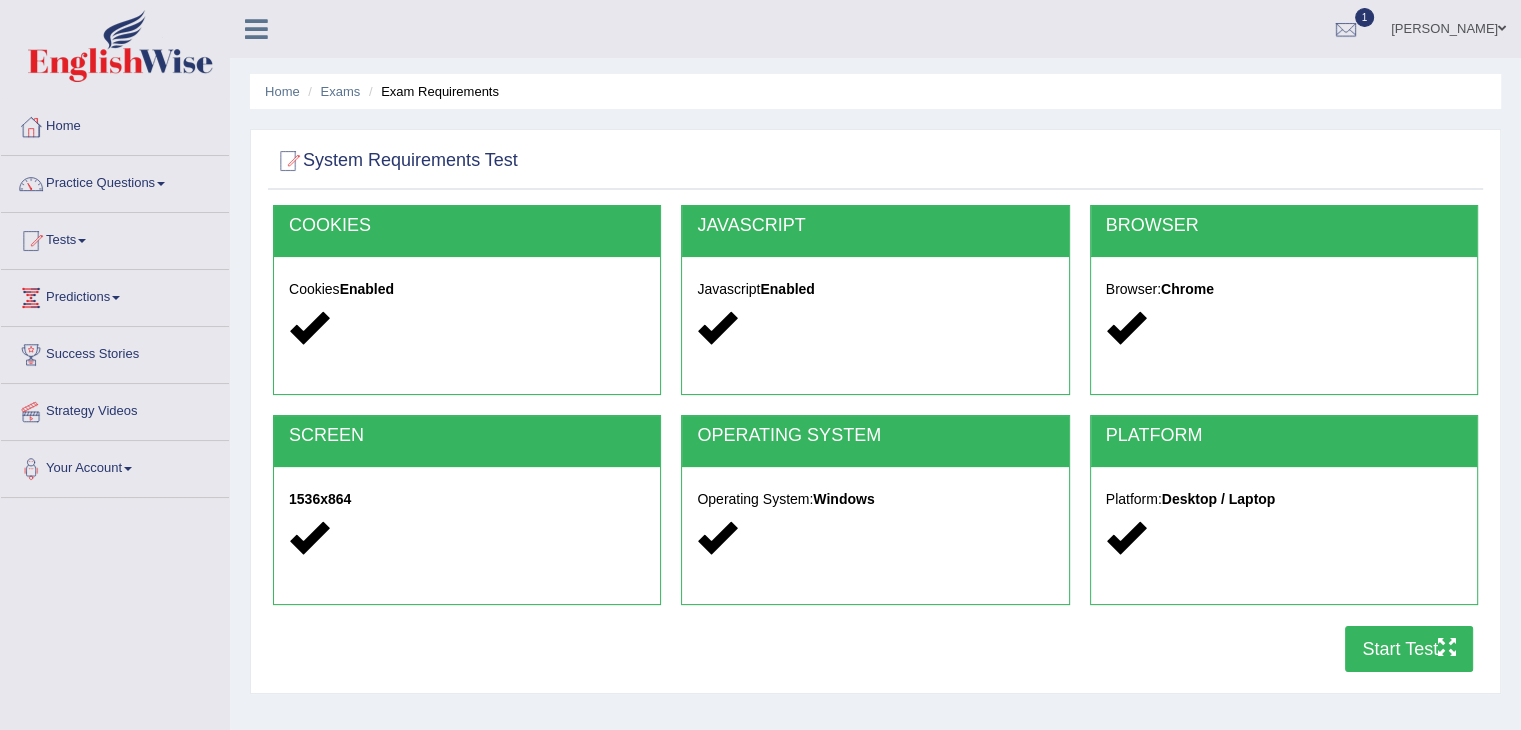 click on "Start Test" at bounding box center [1409, 649] 